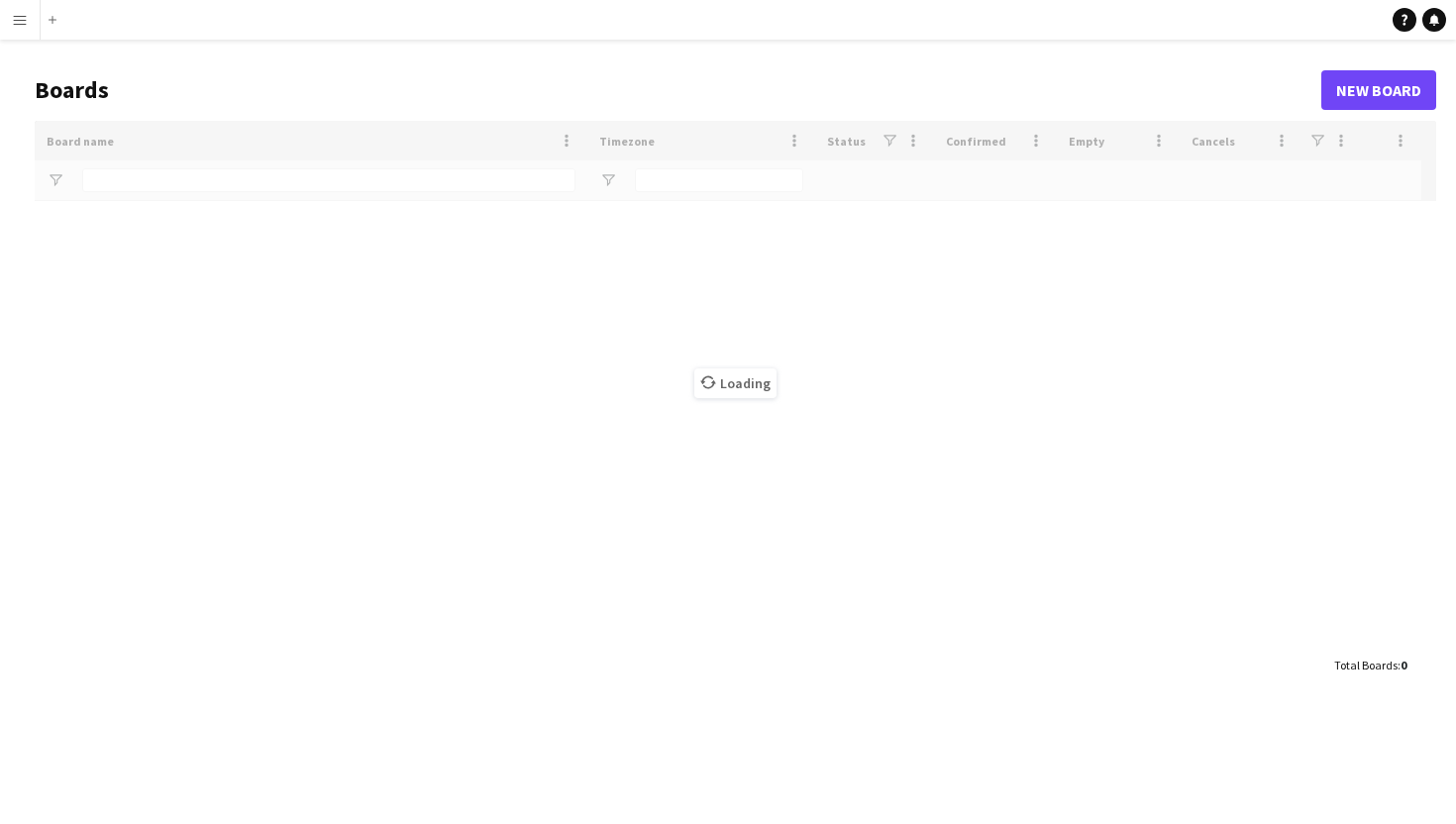 scroll, scrollTop: 0, scrollLeft: 0, axis: both 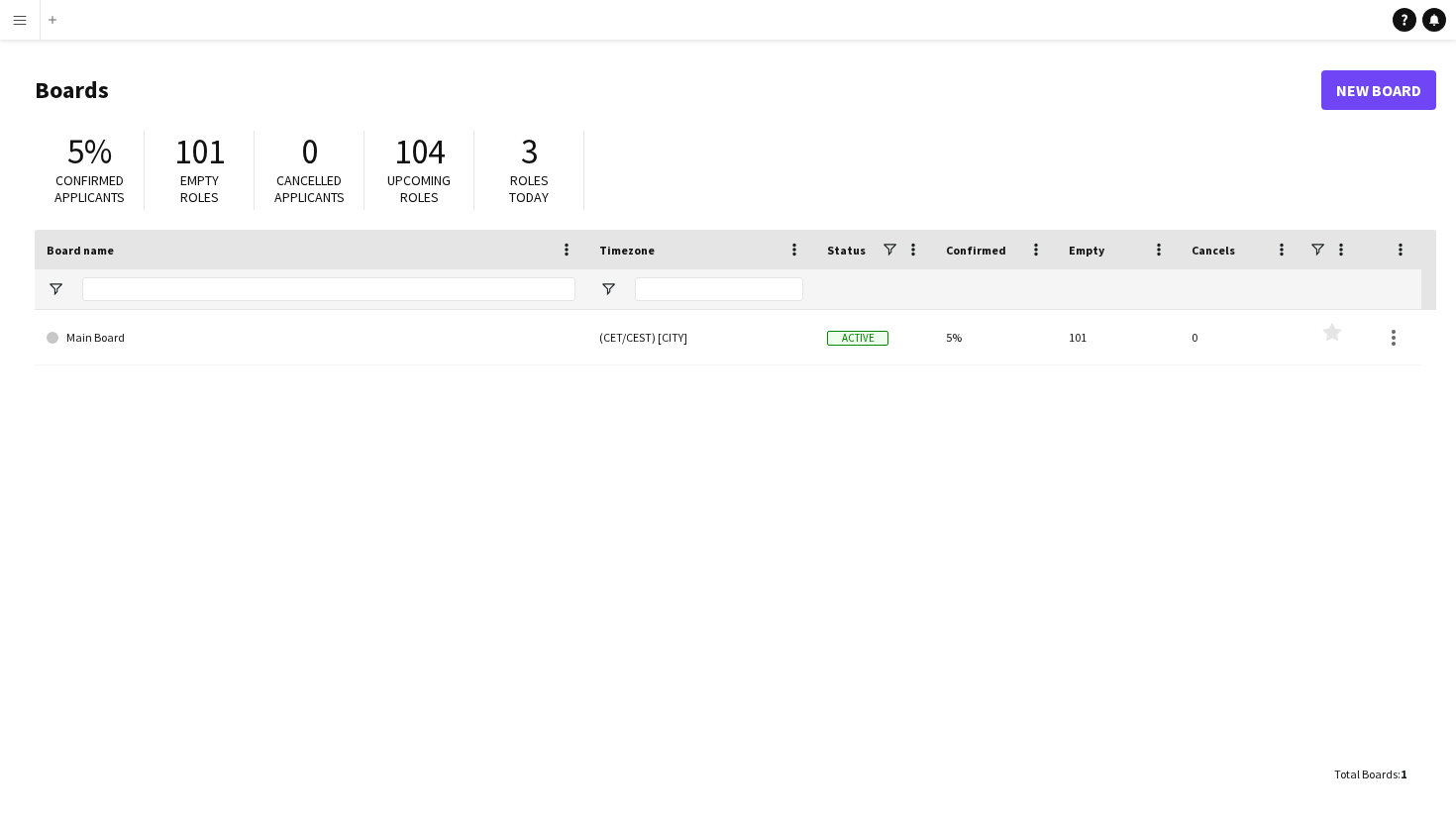 click on "5% Confirmed applicants 101 Empty roles 0 Cancelled applicants 104 Upcoming roles 3 Roles today" 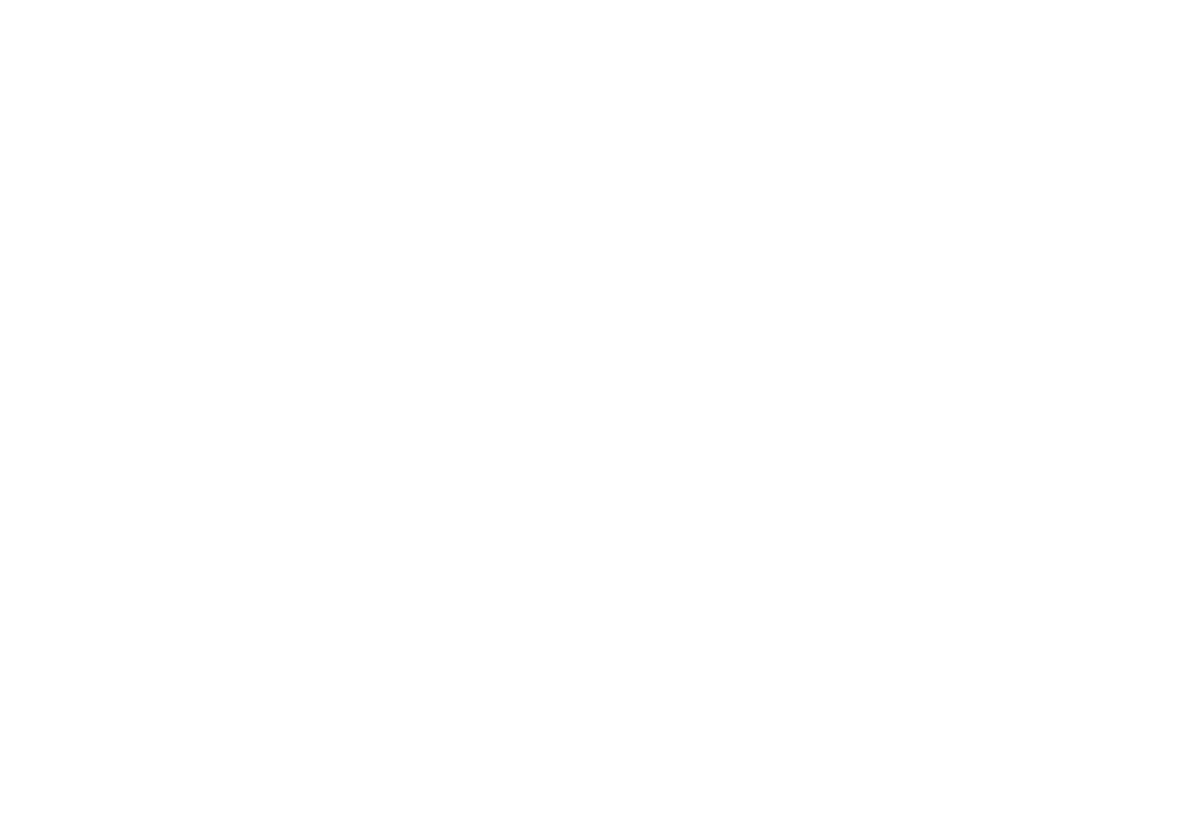 scroll, scrollTop: 0, scrollLeft: 0, axis: both 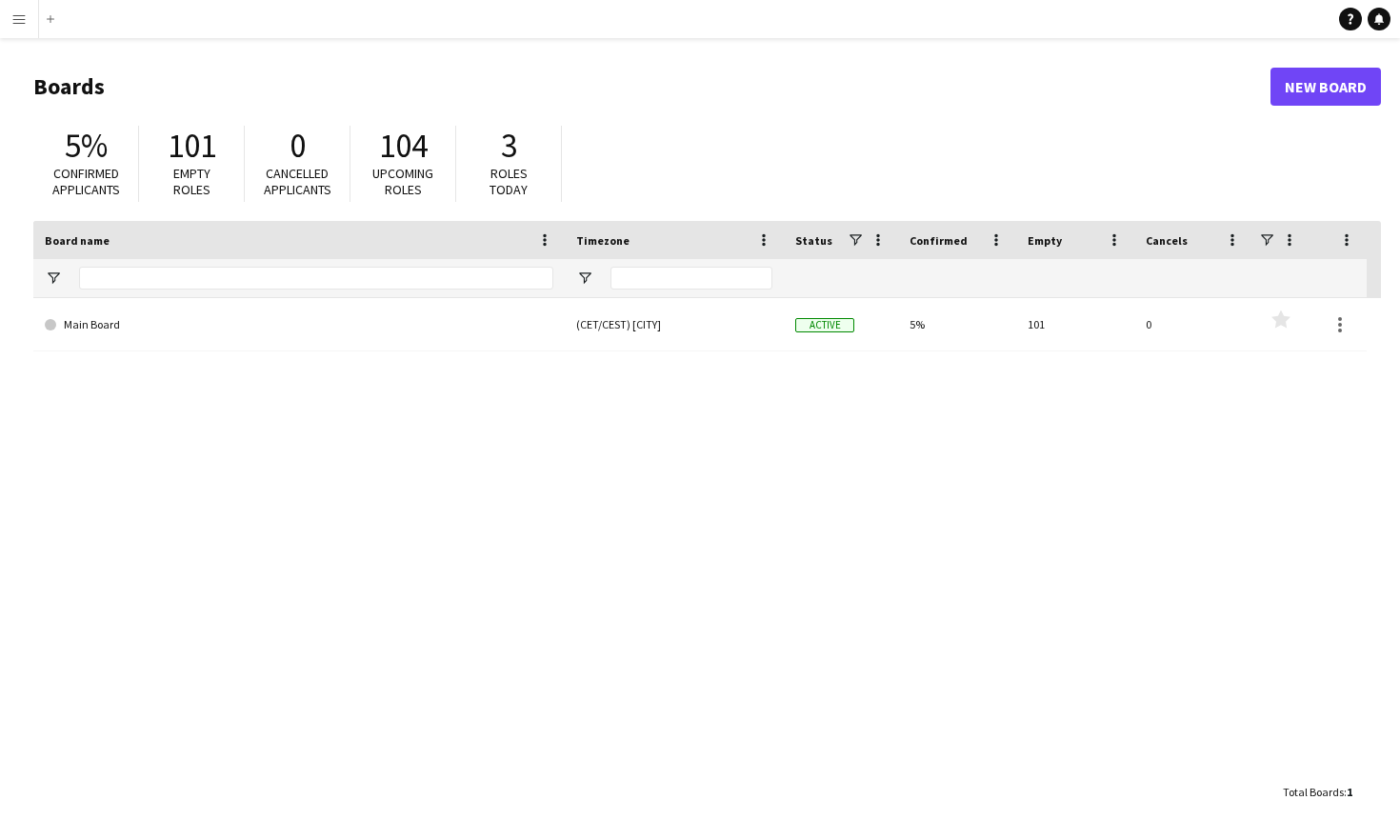 click on "Menu" at bounding box center (19, 19) 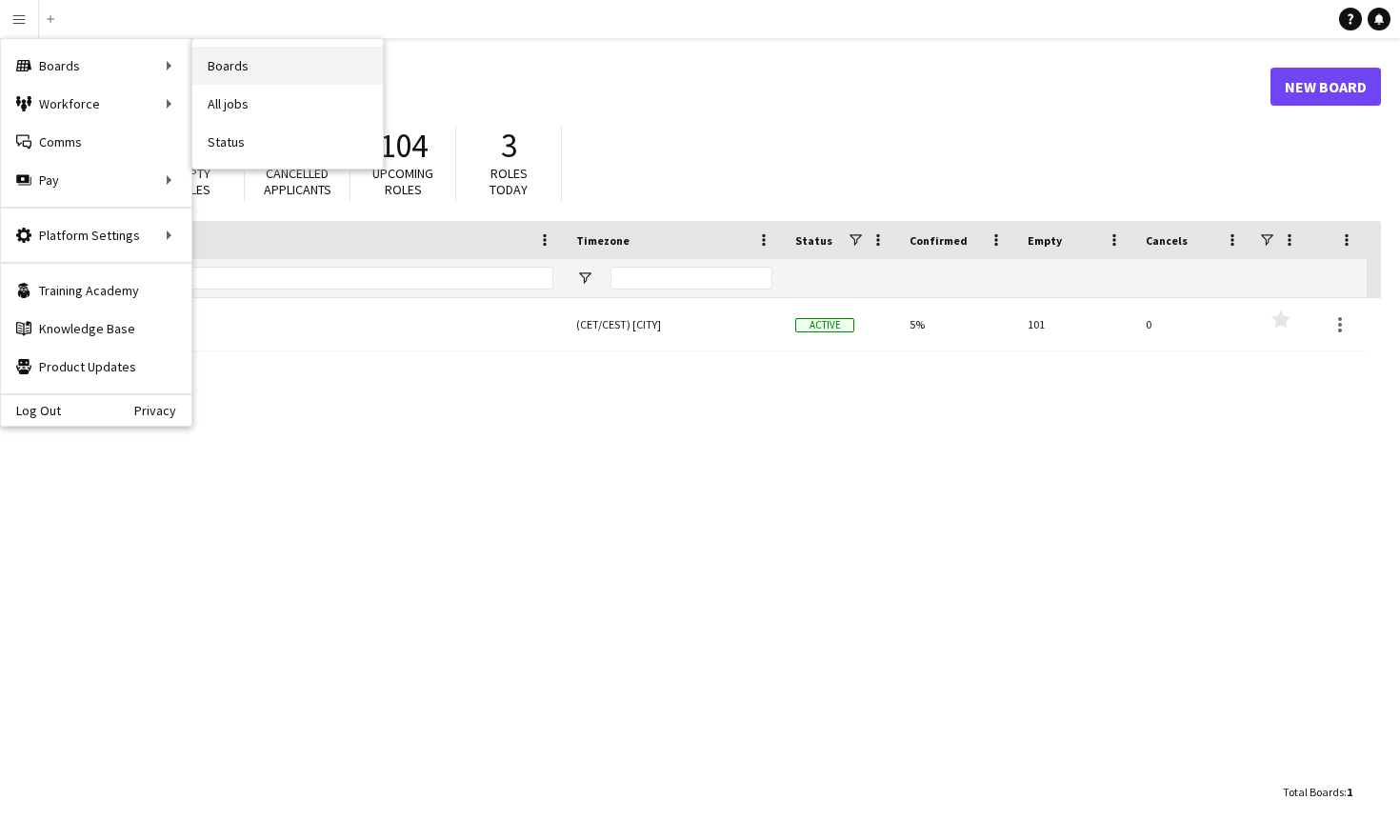 click on "Boards" at bounding box center (288, 66) 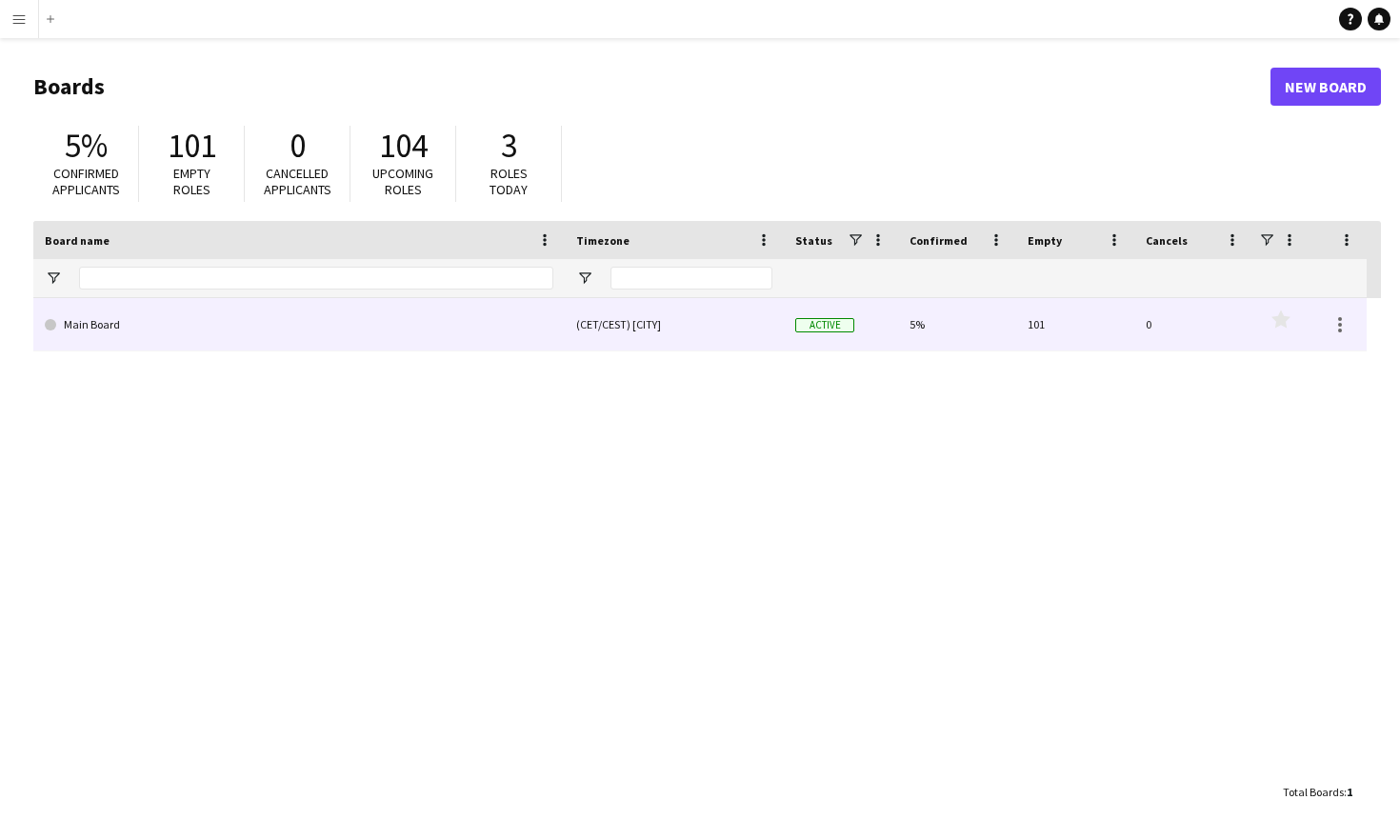 click on "Main Board" 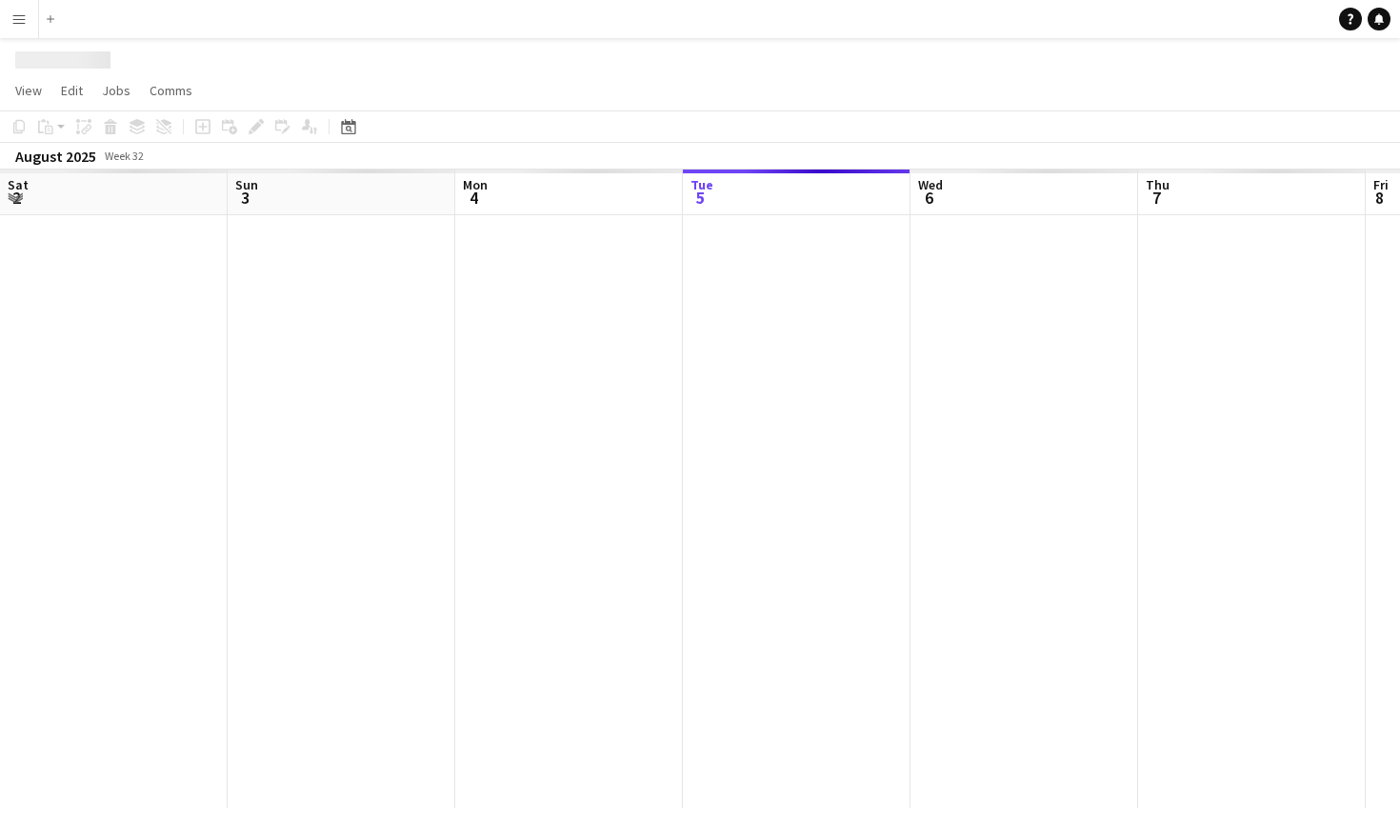 scroll, scrollTop: 0, scrollLeft: 455, axis: horizontal 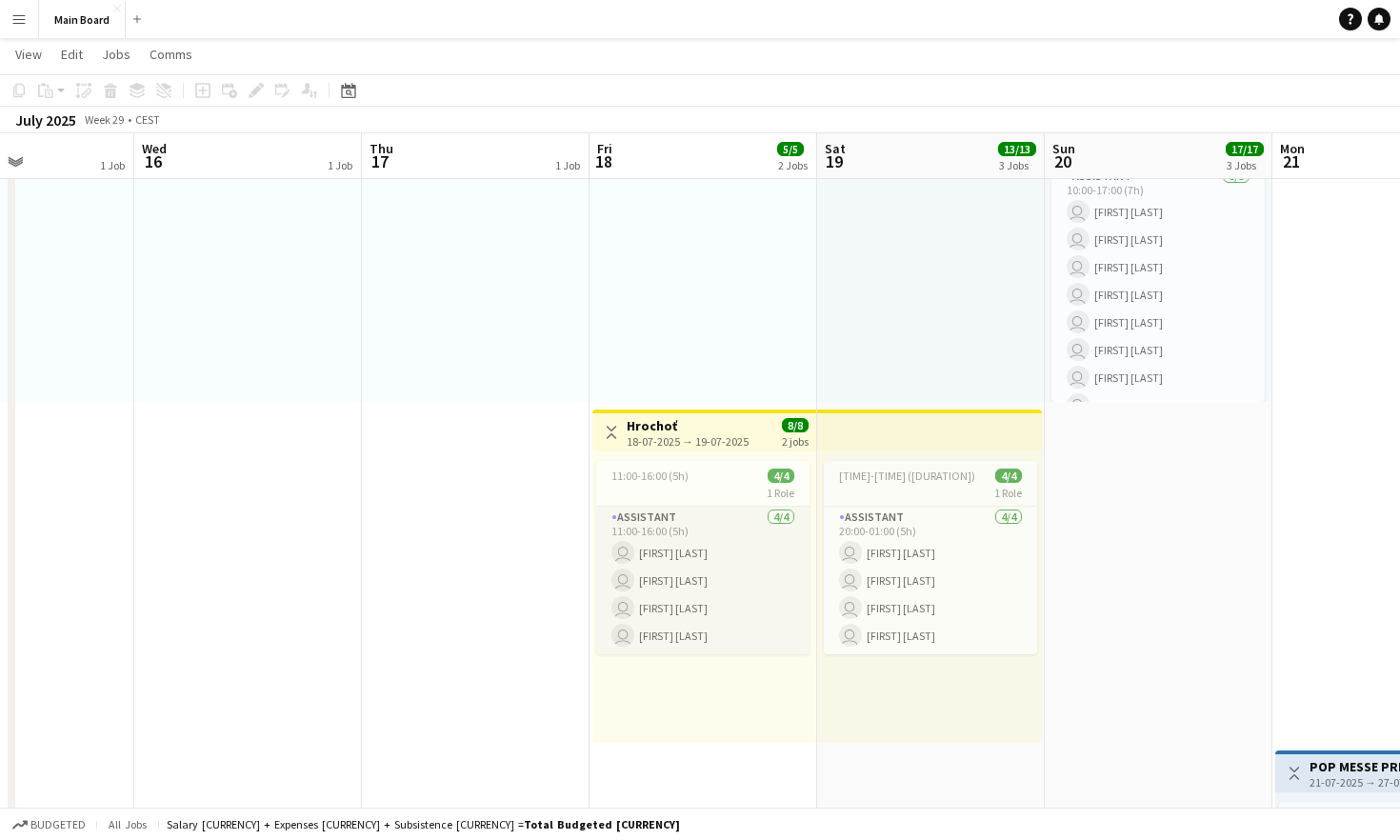 click on "Assistant   4/4   [TIME]-[TIME] ([DURATION])
user
[FIRST] [LAST]
user
[FIRST] [LAST]
user
[FIRST] [LAST]
user
[FIRST] [LAST]" at bounding box center [703, 580] 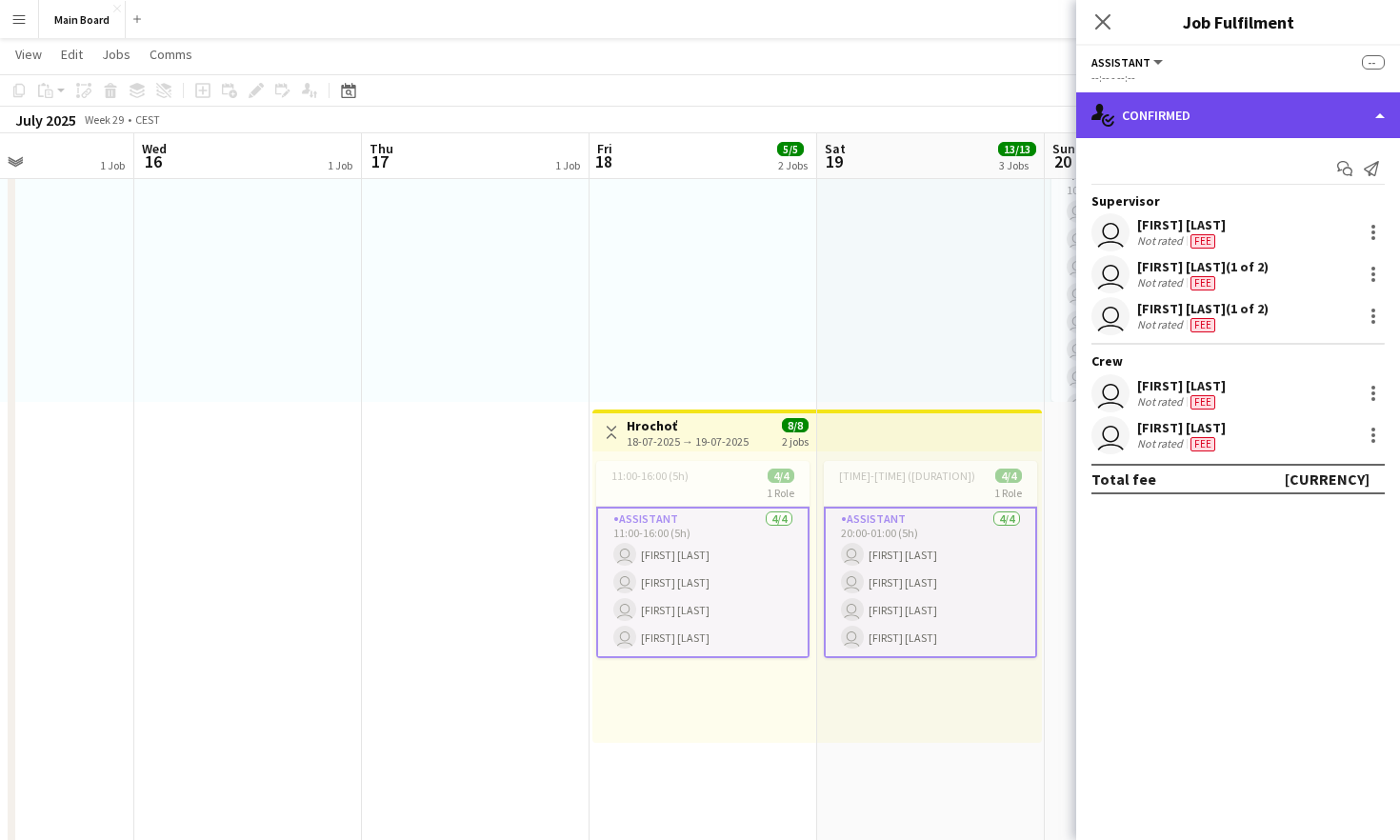 click on "single-neutral-actions-check-2
Confirmed" 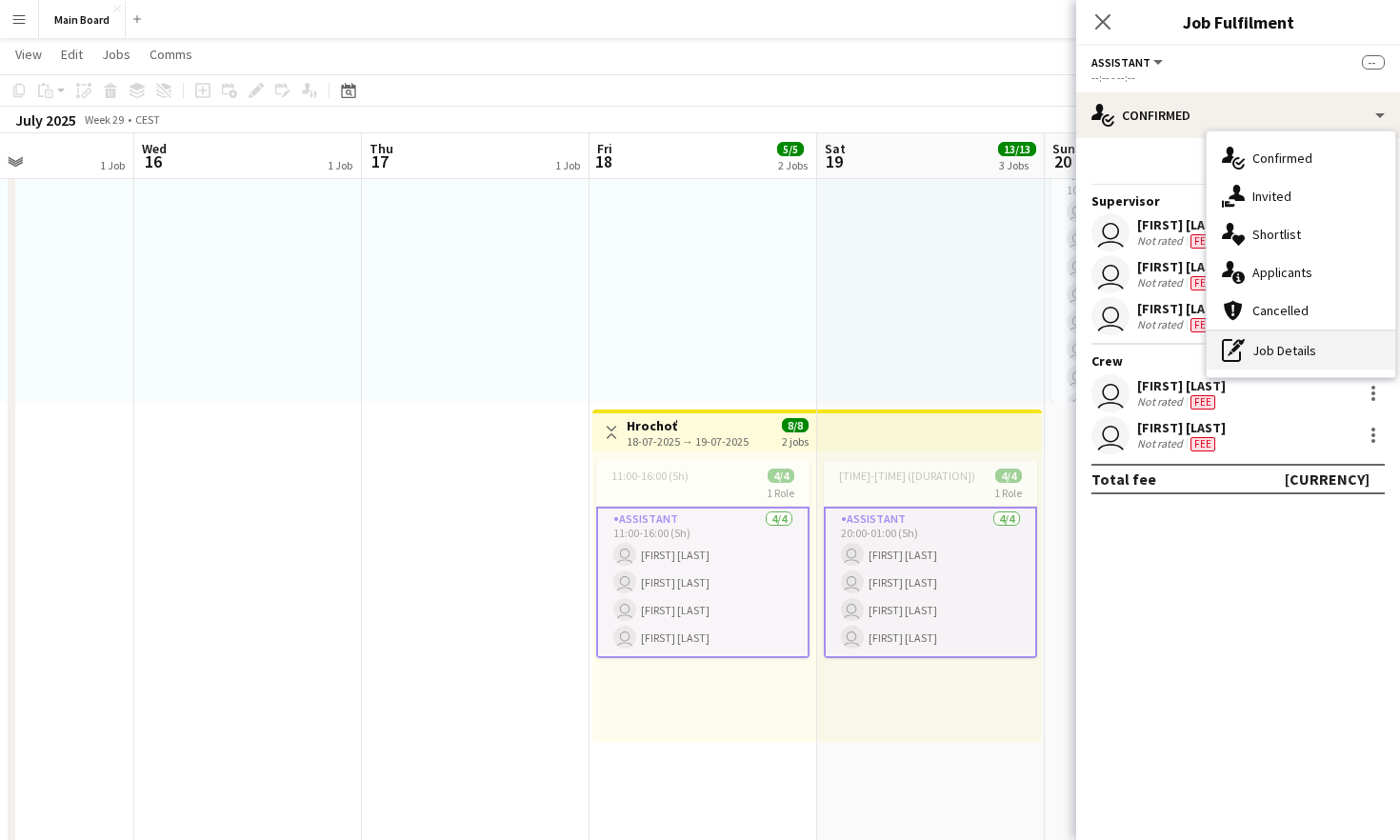 click on "pen-write
Job Details" at bounding box center (1301, 350) 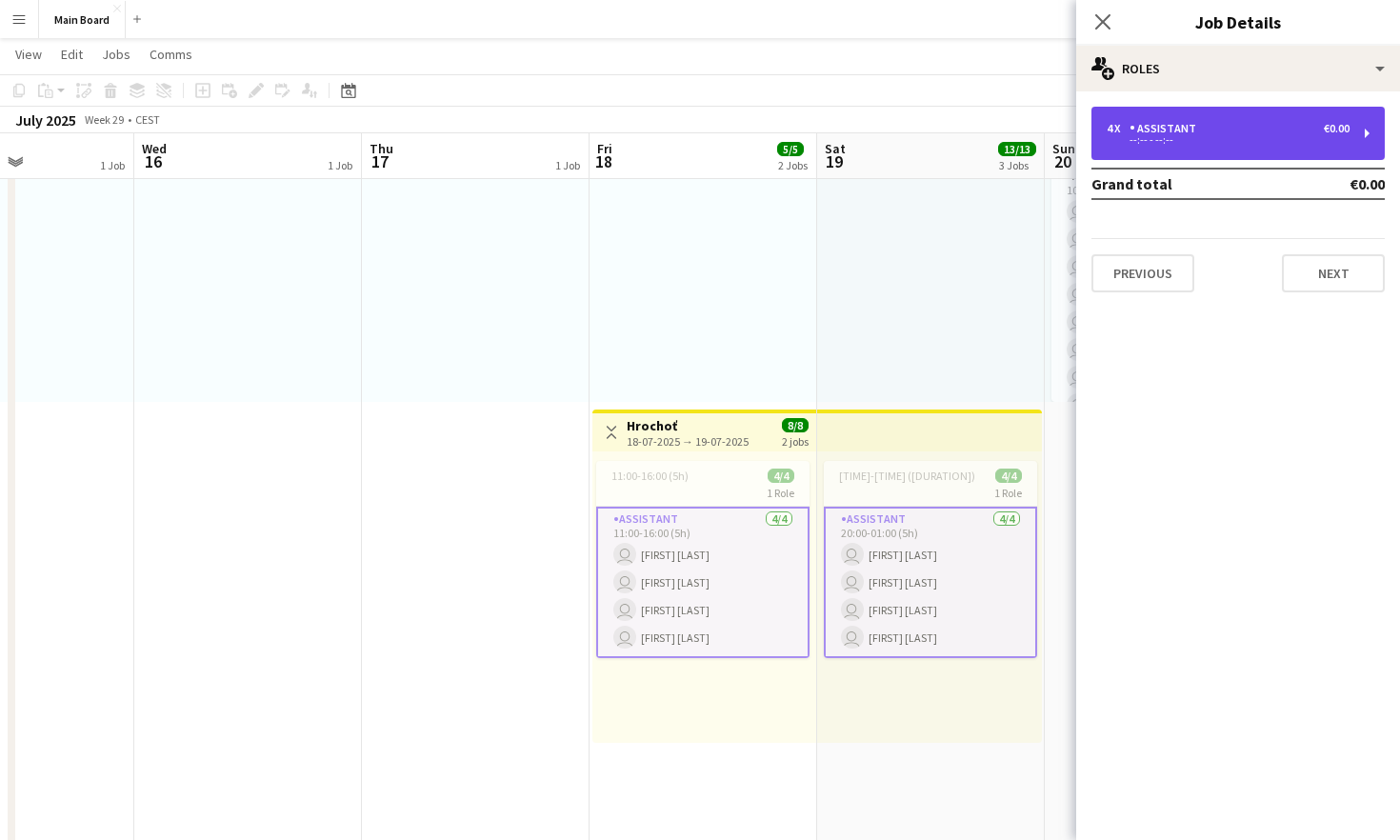 click on "--:-- - --:--" at bounding box center (1228, 140) 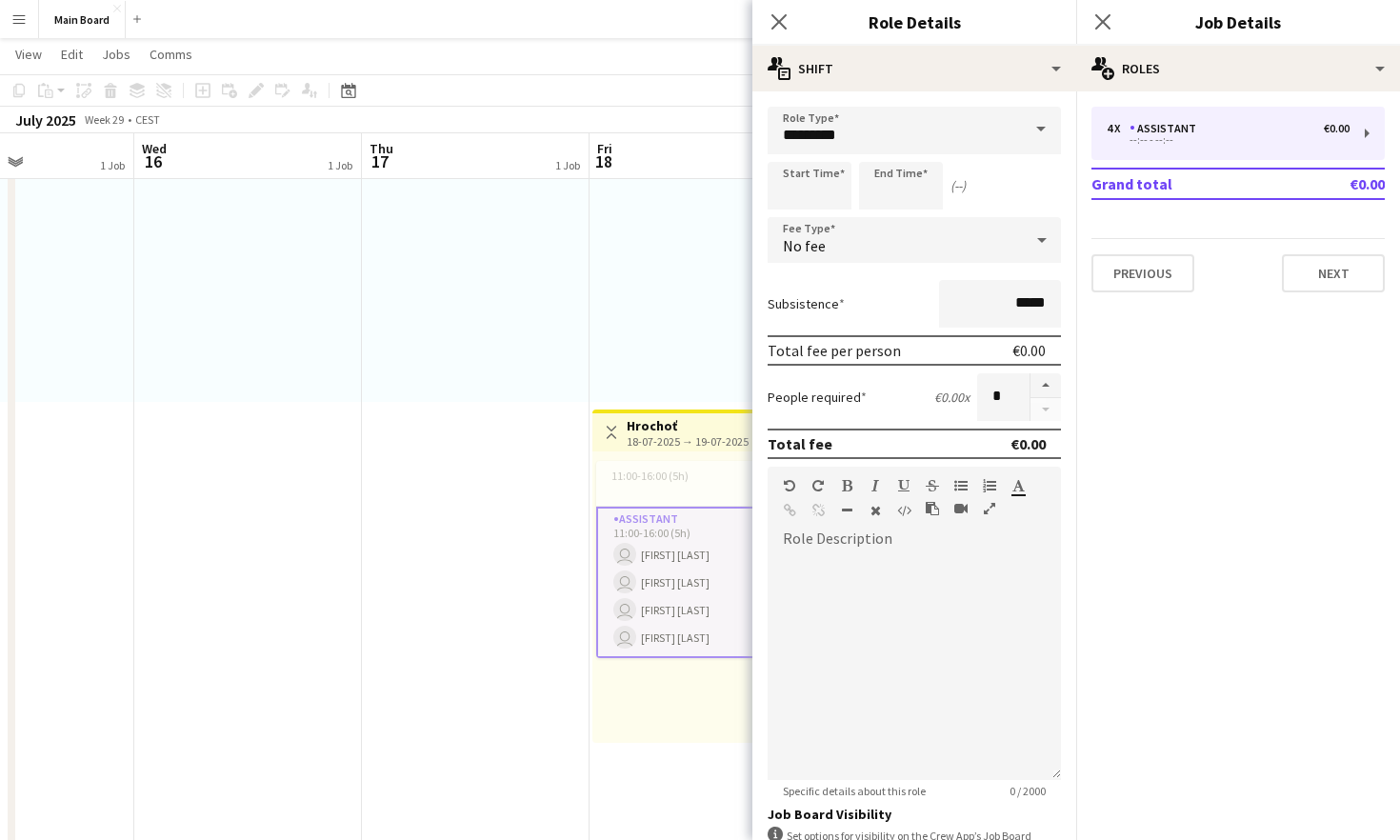 click on "Close pop-in" 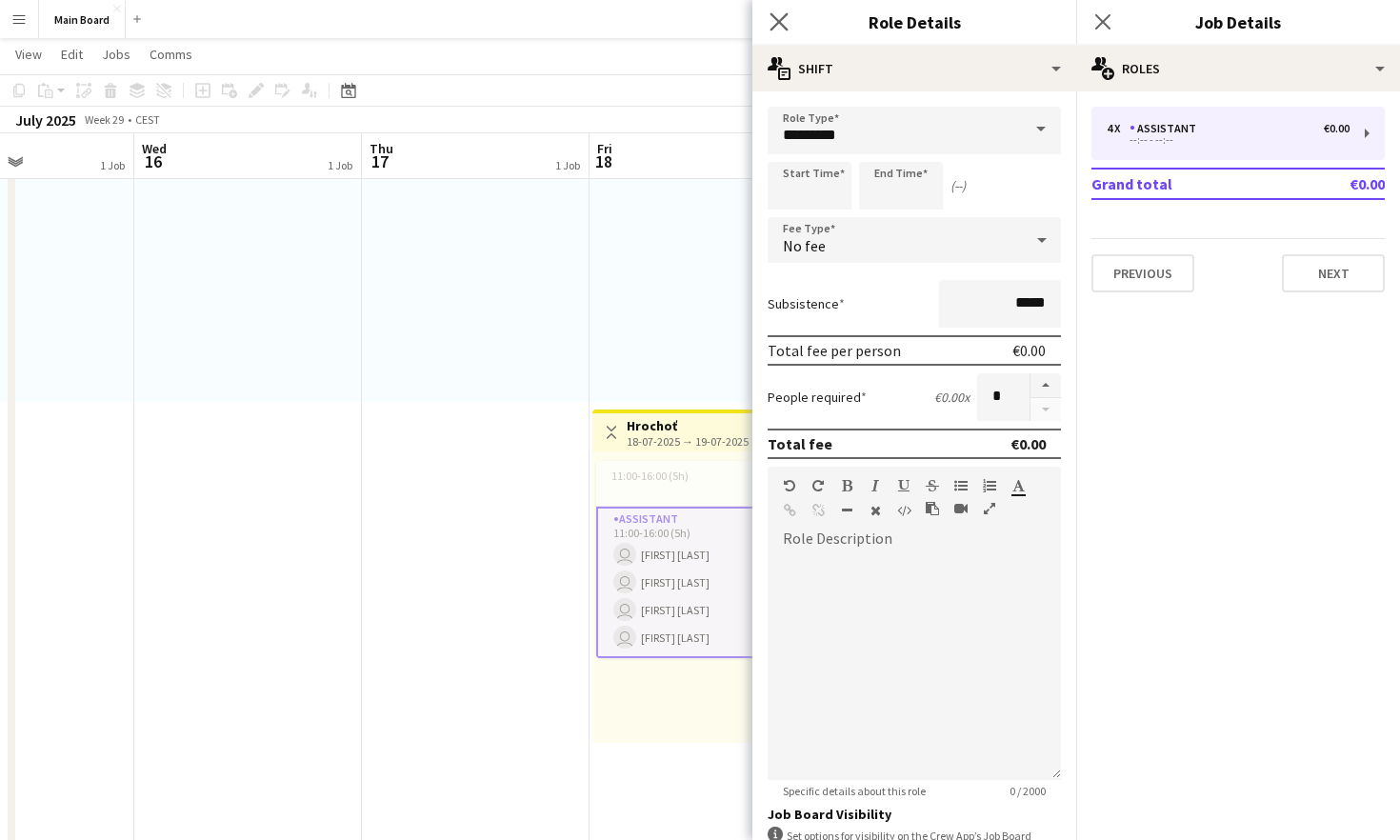 click on "Close pop-in" 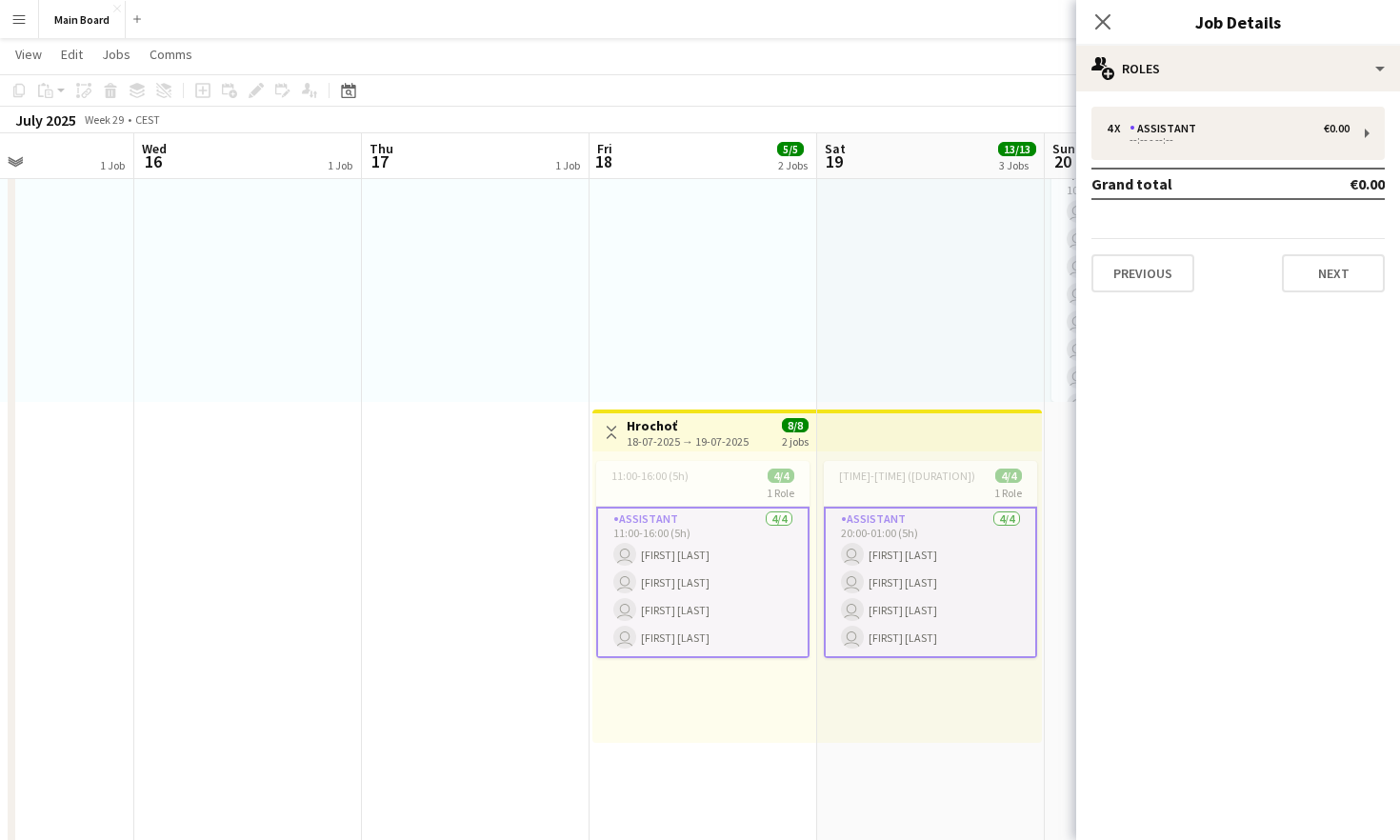 click on "Menu" at bounding box center [19, 19] 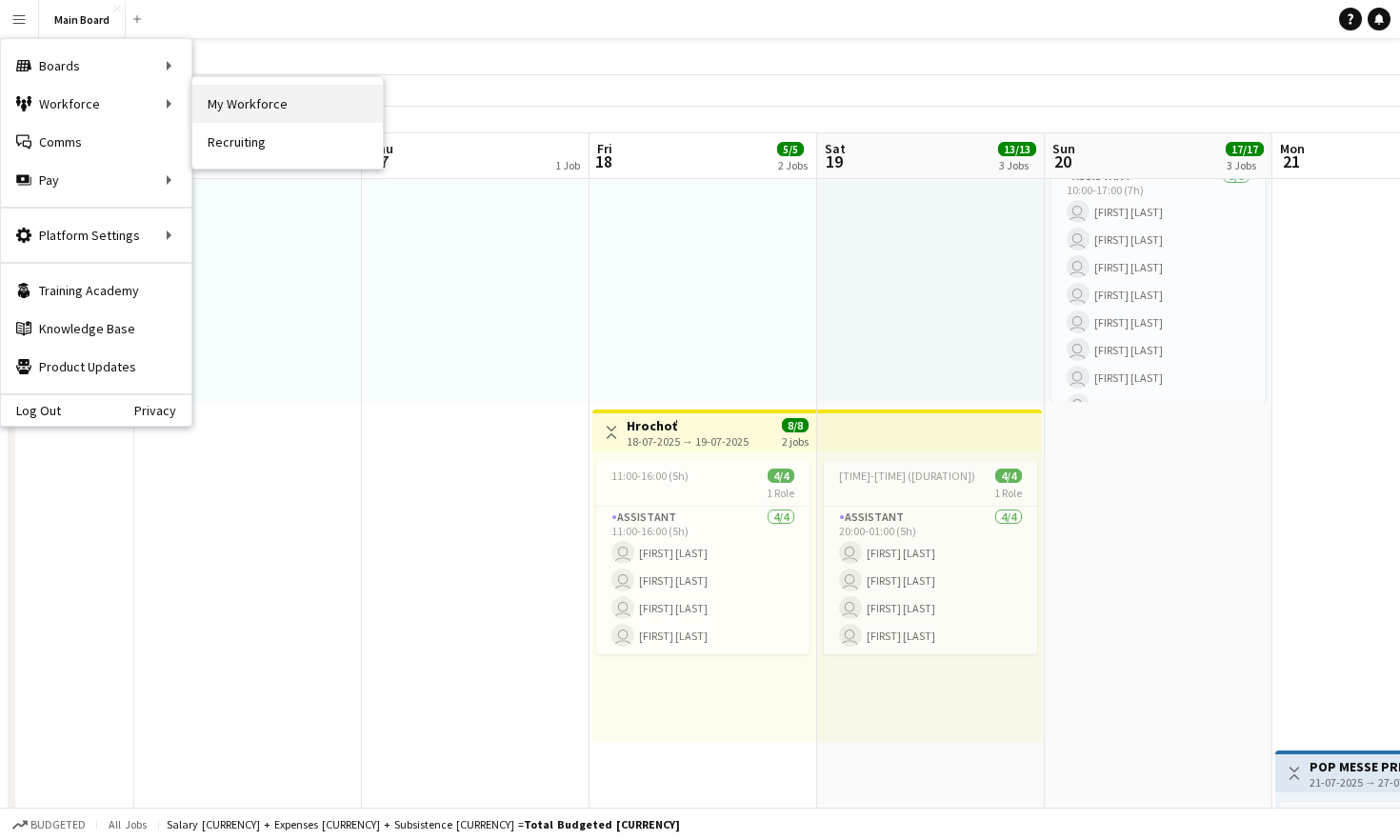 click on "My Workforce" at bounding box center [288, 104] 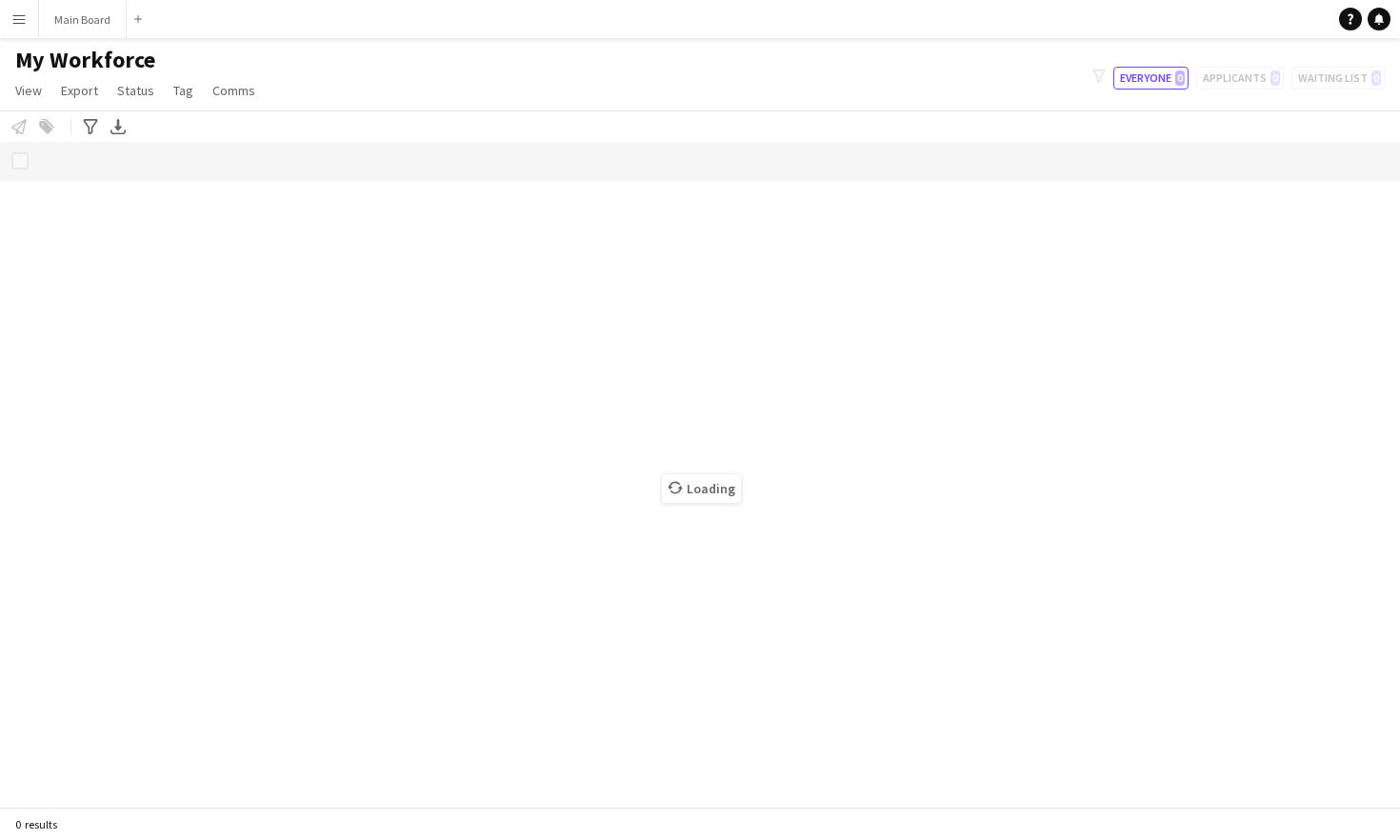 scroll, scrollTop: 0, scrollLeft: 0, axis: both 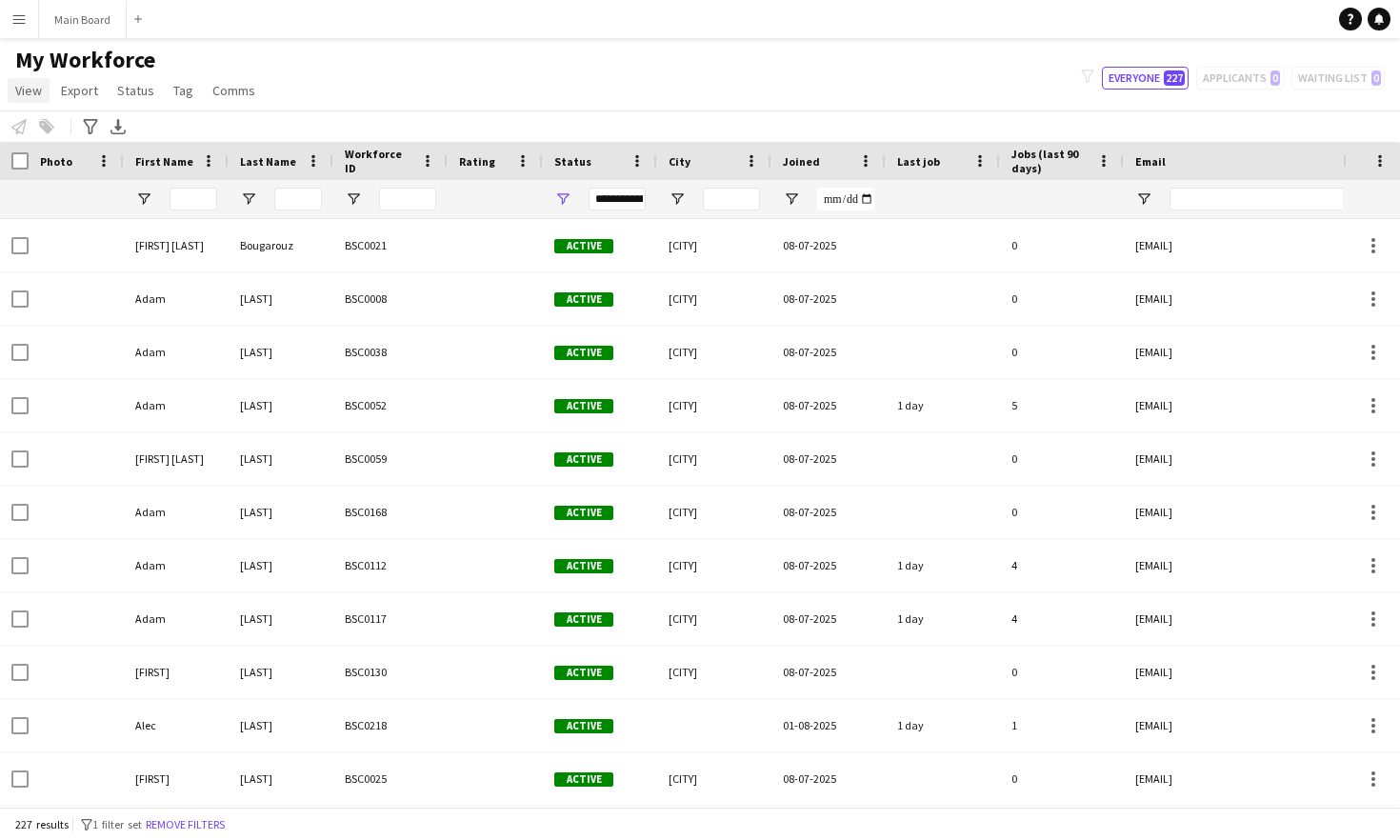 click on "View" 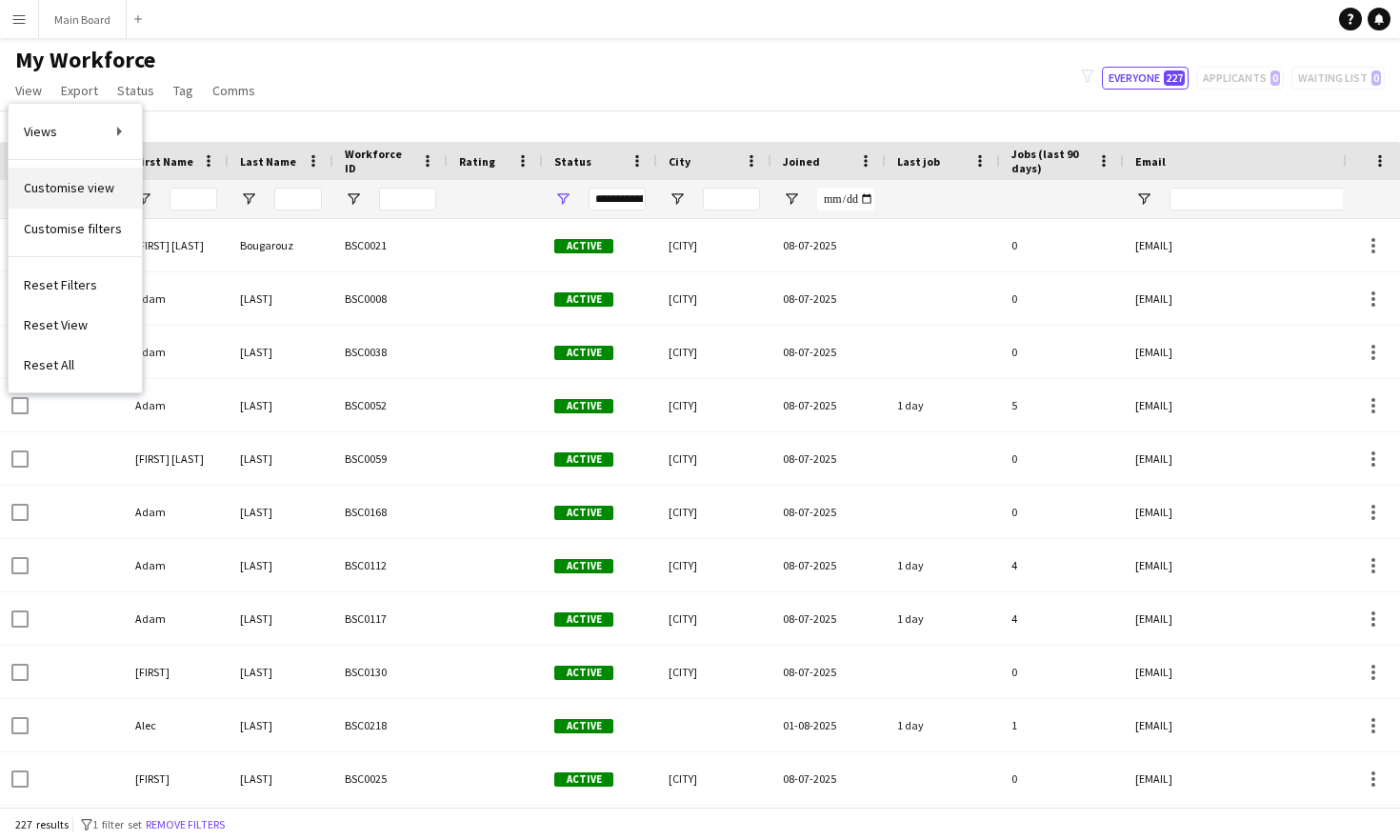click on "Customise view" at bounding box center [75, 188] 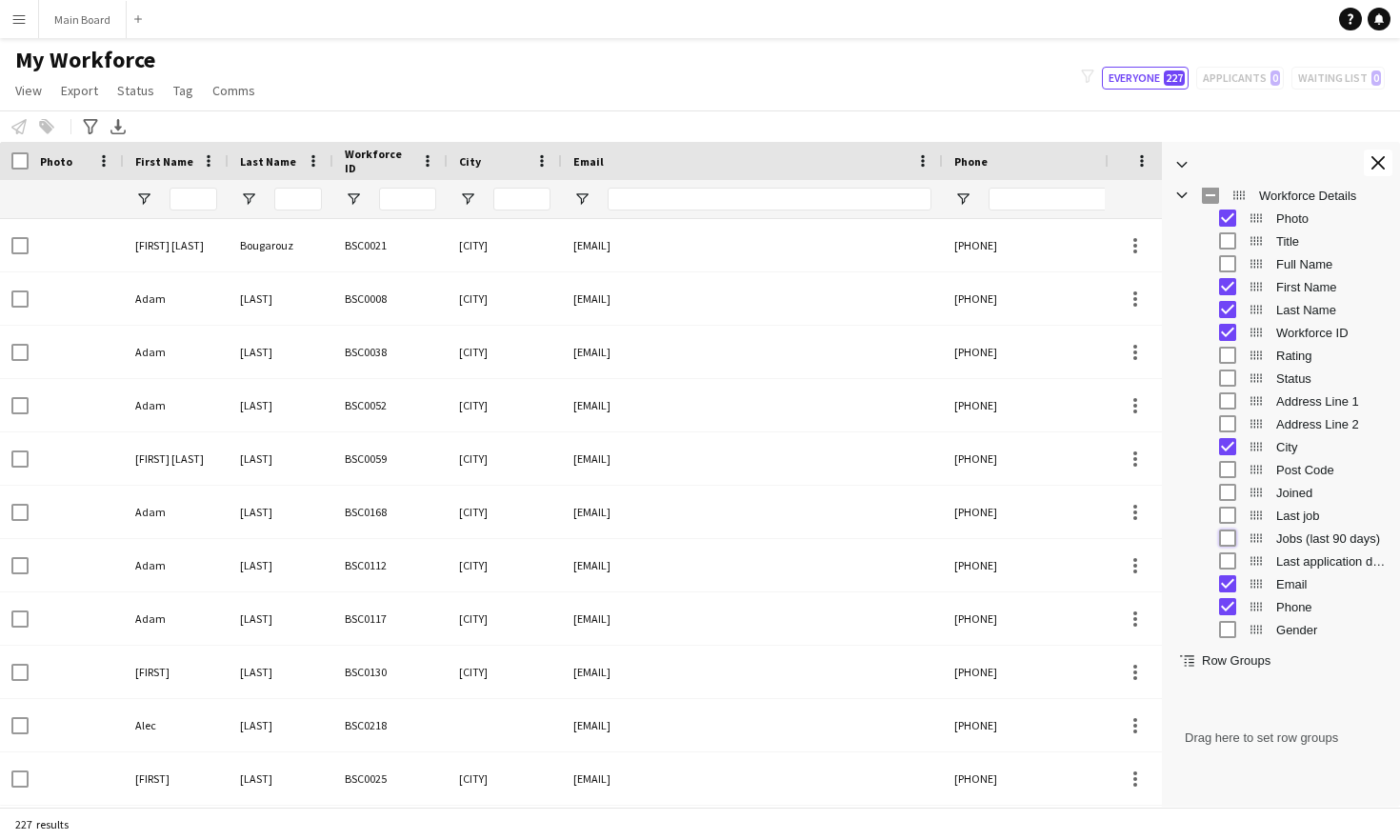 scroll, scrollTop: 0, scrollLeft: 0, axis: both 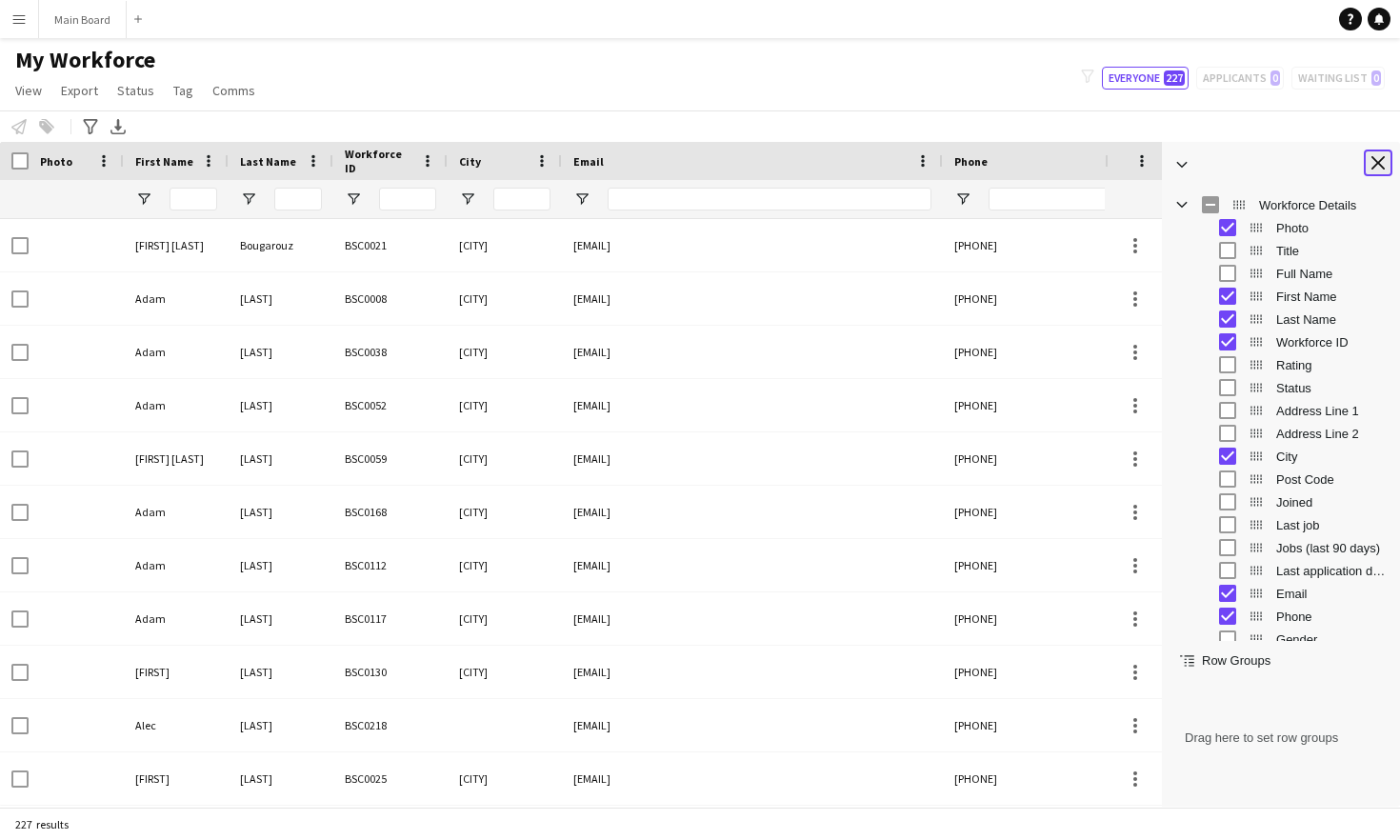 click on "Close tool panel" 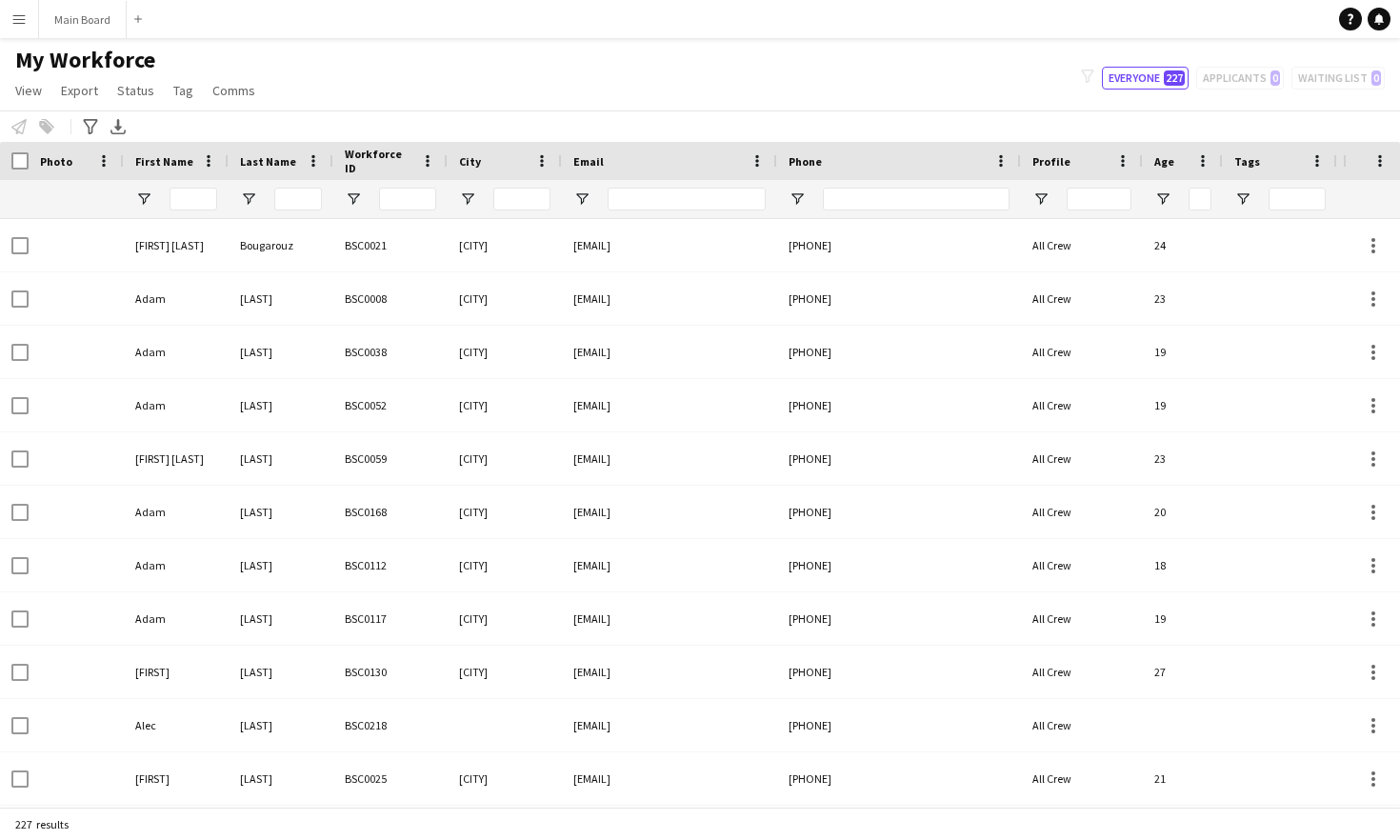 drag, startPoint x: 940, startPoint y: 164, endPoint x: 774, endPoint y: 176, distance: 166.43317 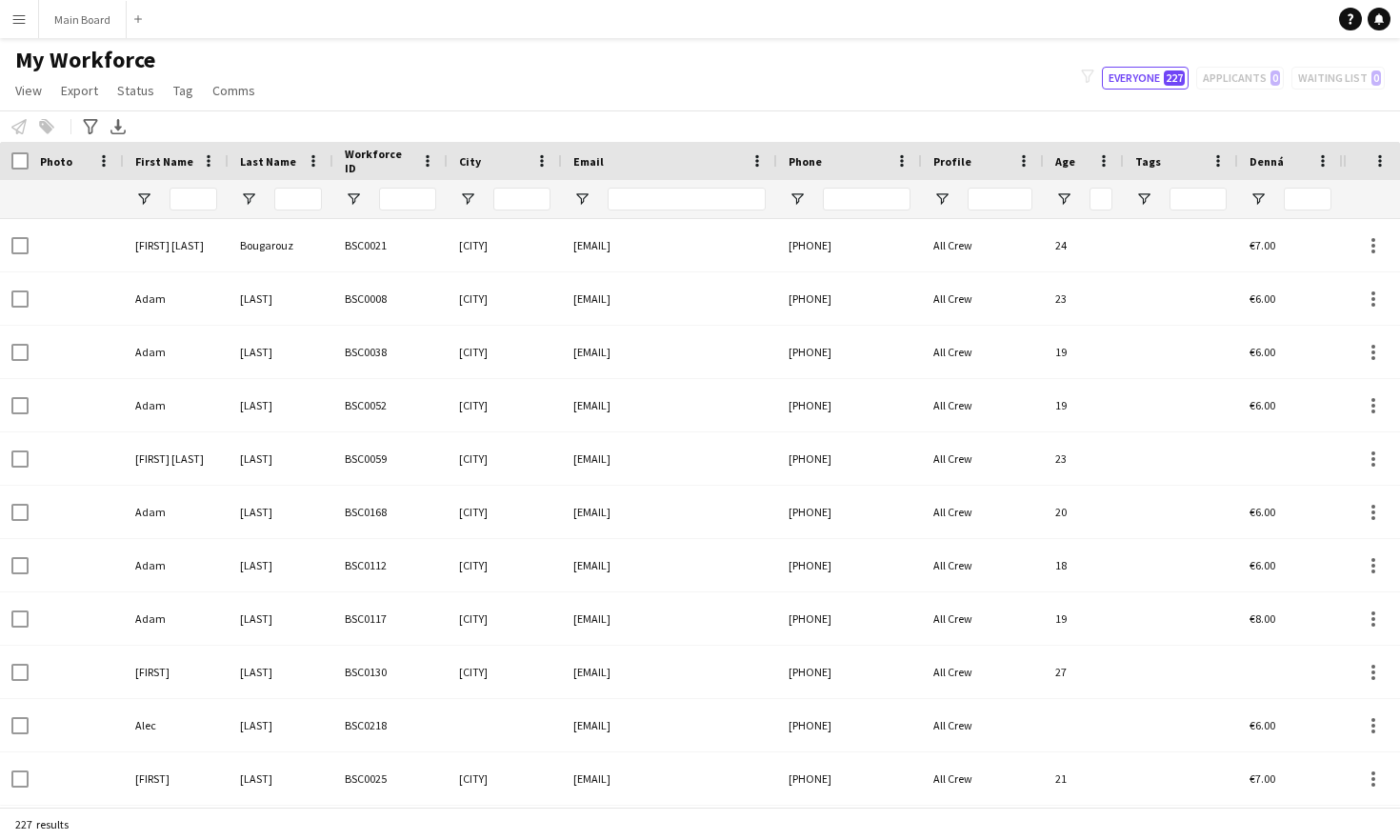 drag, startPoint x: 1018, startPoint y: 159, endPoint x: 918, endPoint y: 159, distance: 100 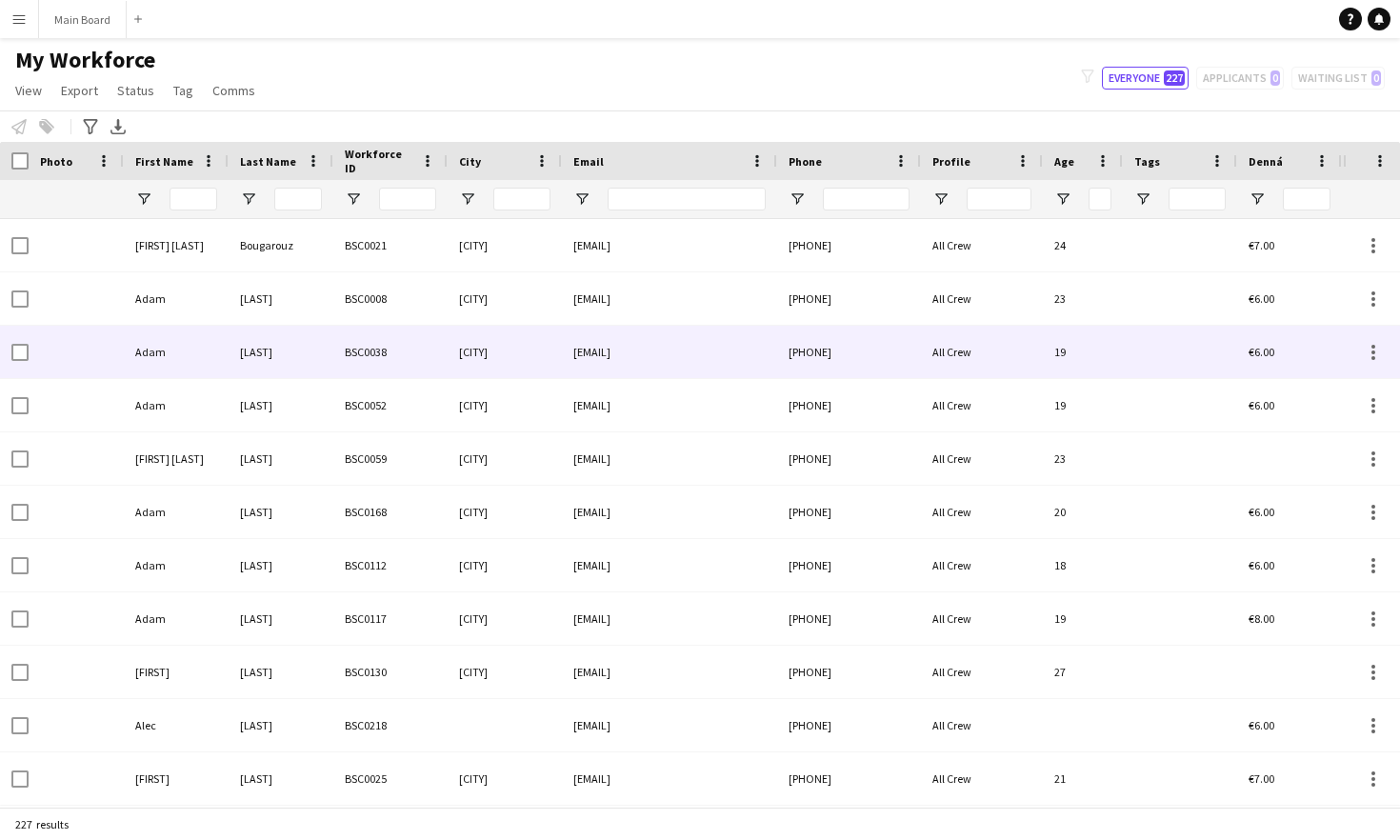 scroll, scrollTop: 0, scrollLeft: 94, axis: horizontal 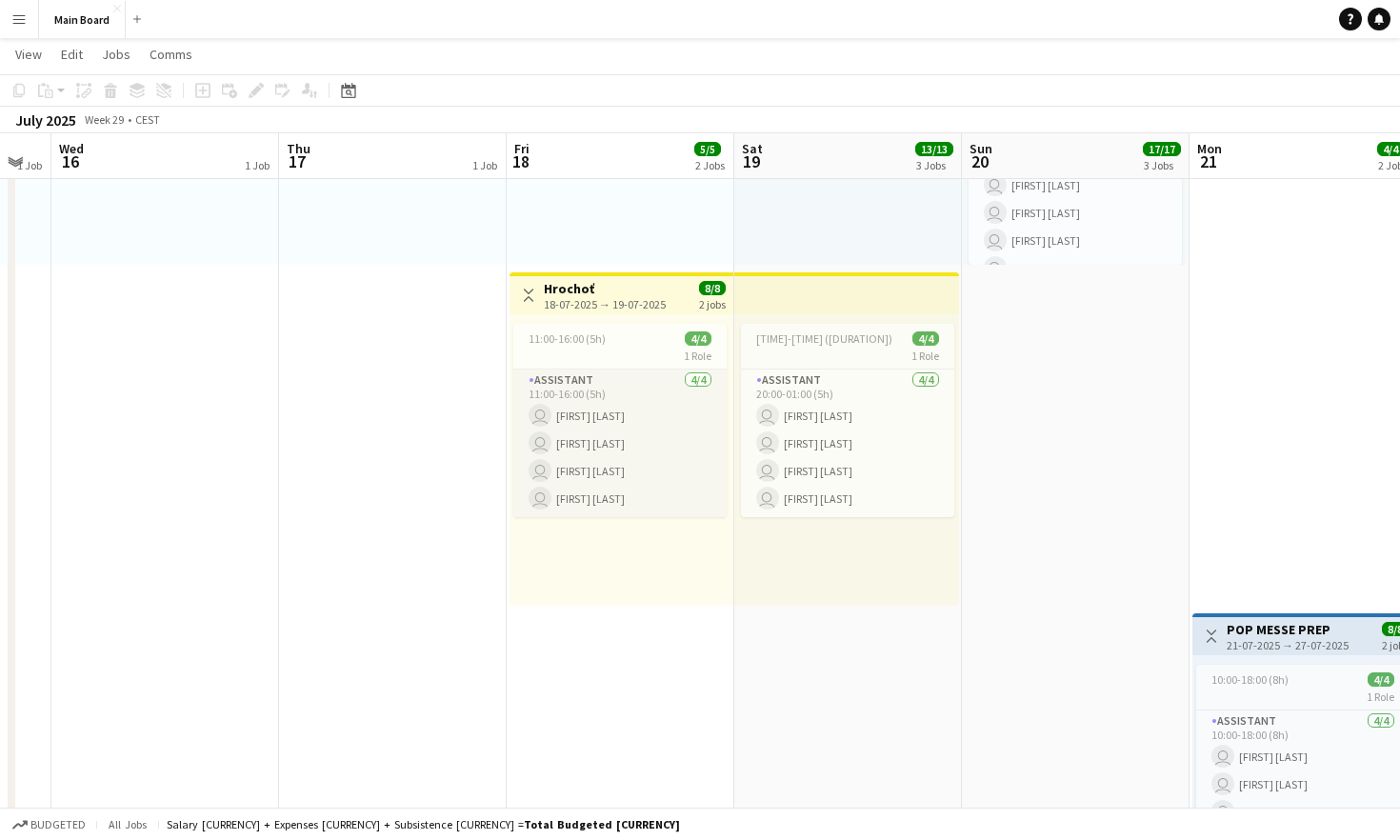 click on "Assistant   4/4   [TIME]-[TIME] ([DURATION])
user
[FIRST] [LAST]
user
[FIRST] [LAST]
user
[FIRST] [LAST]
user
[FIRST] [LAST]" at bounding box center [620, 443] 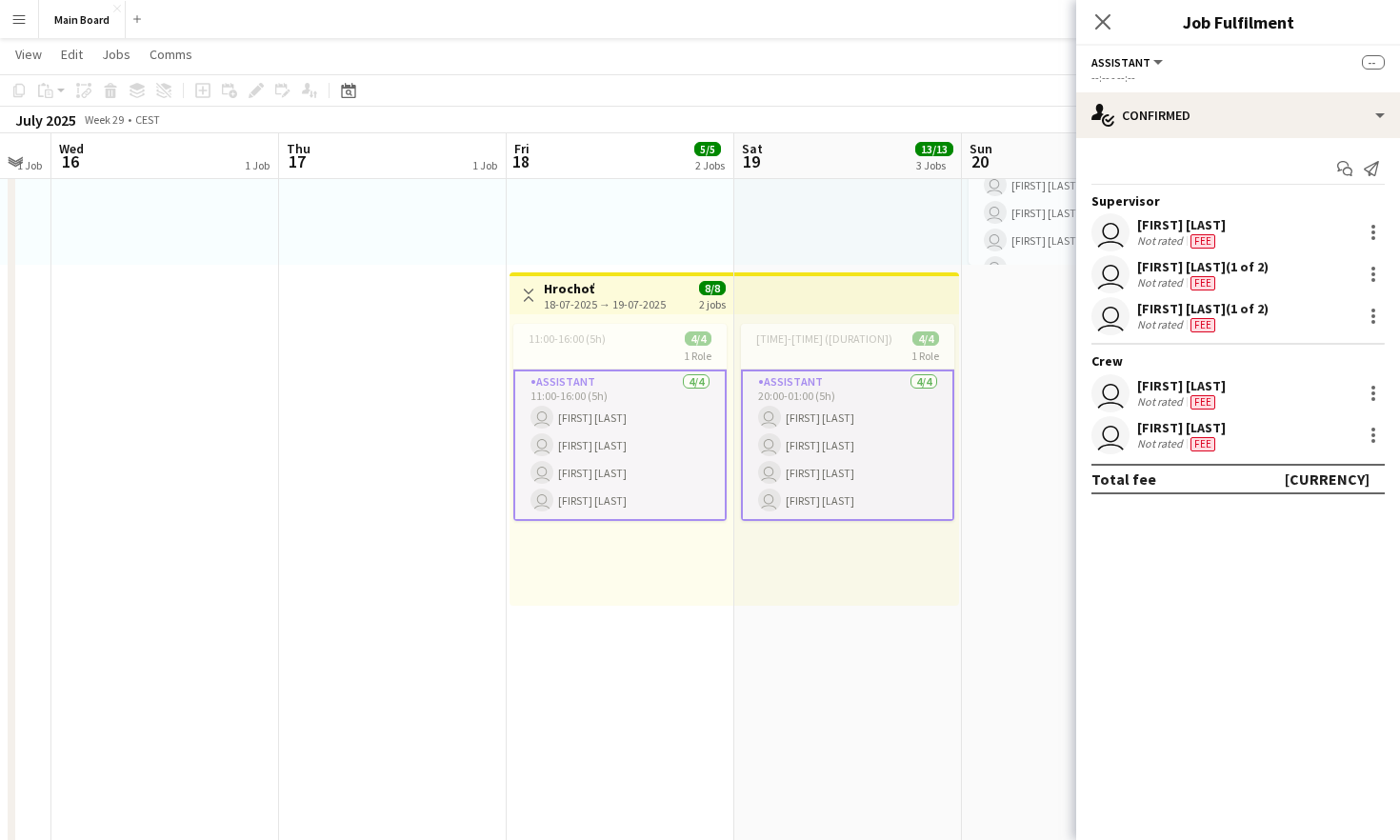 click on "Assistant" 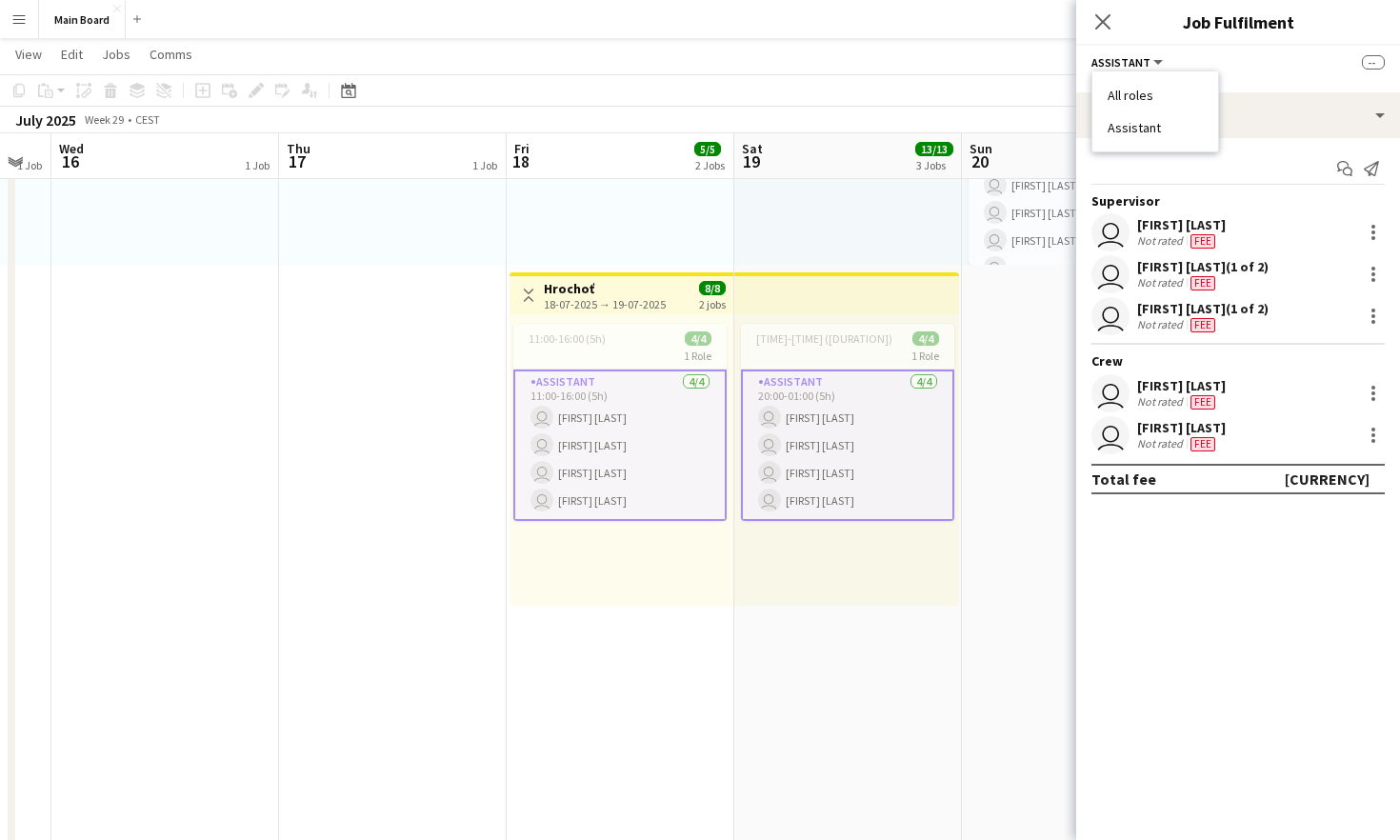 click on "[LOCATION] [DATE] → [DATE]   8/8   2 jobs      [TIME]-[TIME] ([DURATION])    4/4   1 Role   Assistant   4/4   [TIME]-[TIME] ([DURATION])
user
[FIRST] [LAST]
user
[FIRST] [LAST]
user
[FIRST] [LAST]
user
[FIRST] [LAST]" at bounding box center [620, 599] 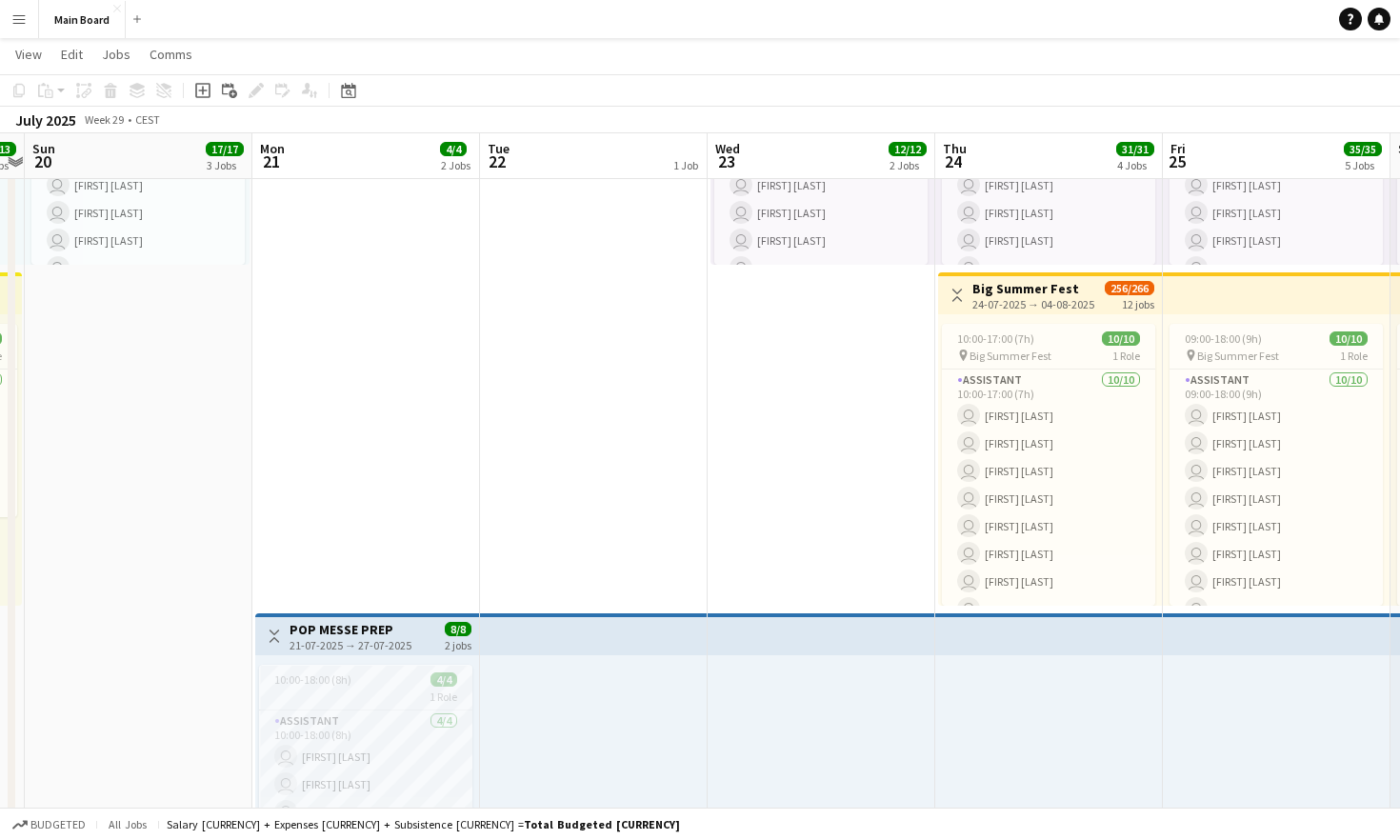 scroll, scrollTop: 0, scrollLeft: 872, axis: horizontal 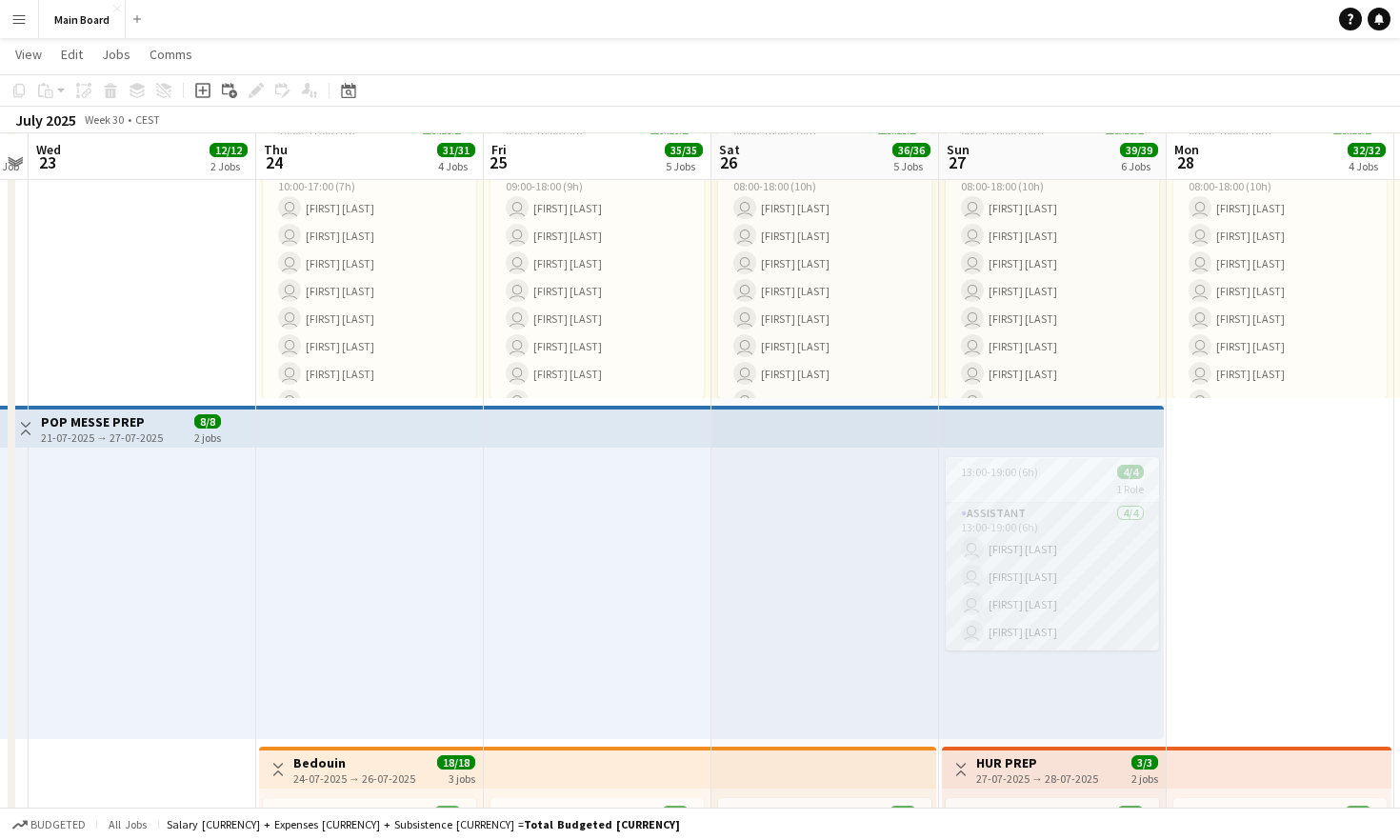 click on "Assistant   4/4   [TIME]-[TIME] ([DURATION])
user
[FIRST] [LAST]
user
[FIRST] [LAST]
user
[FIRST] [LAST]
user
[FIRST] [LAST]" at bounding box center [1052, 576] 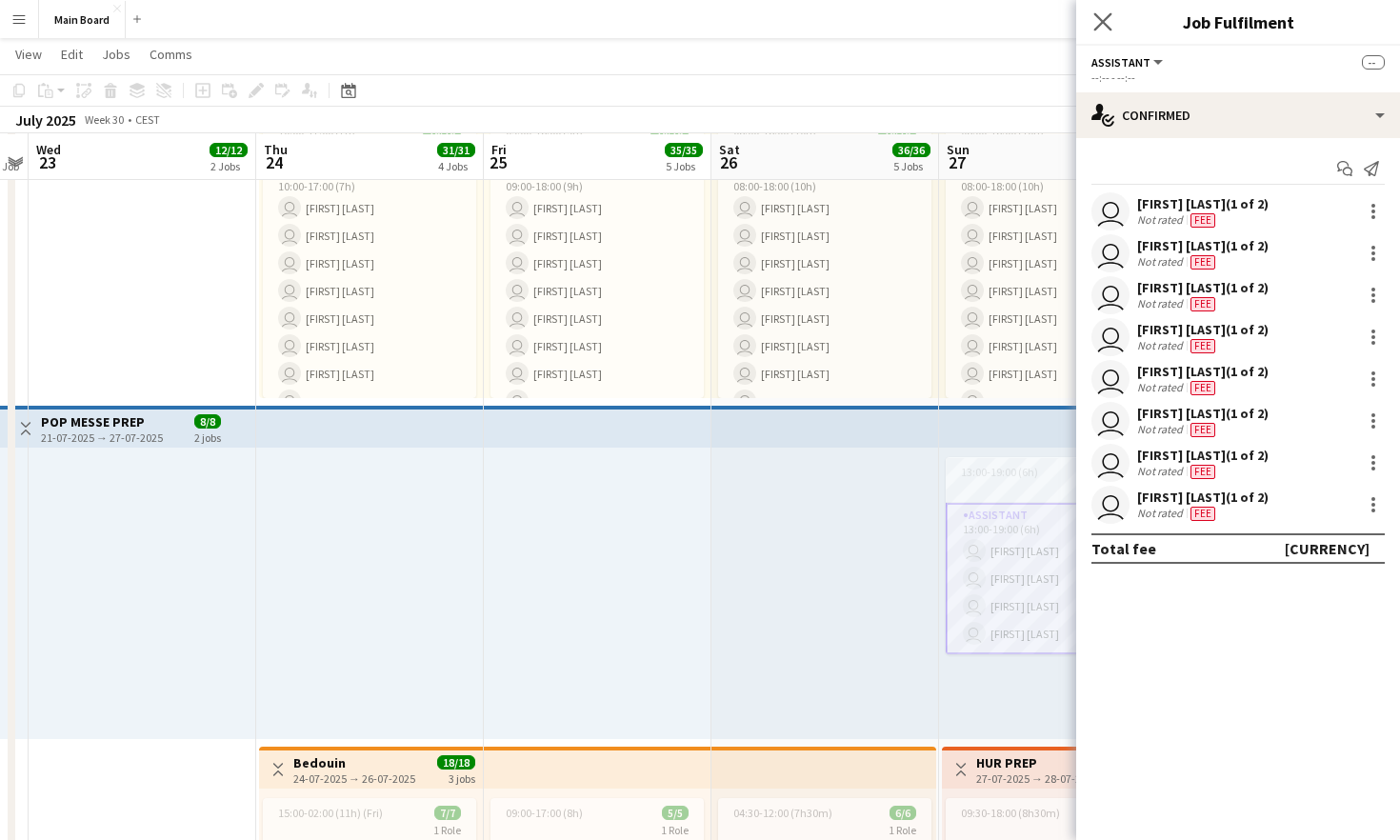 click on "Close pop-in" 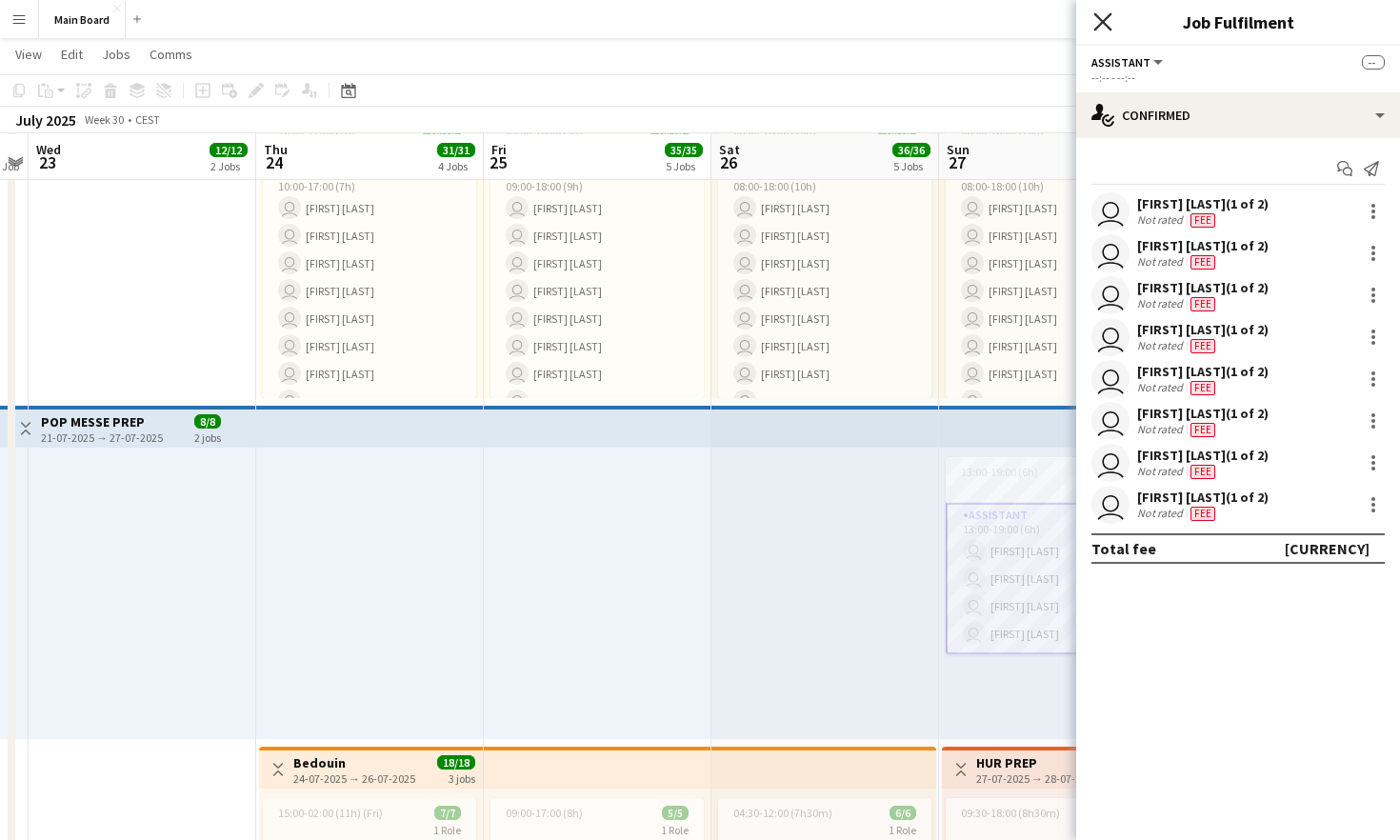click on "Close pop-in" 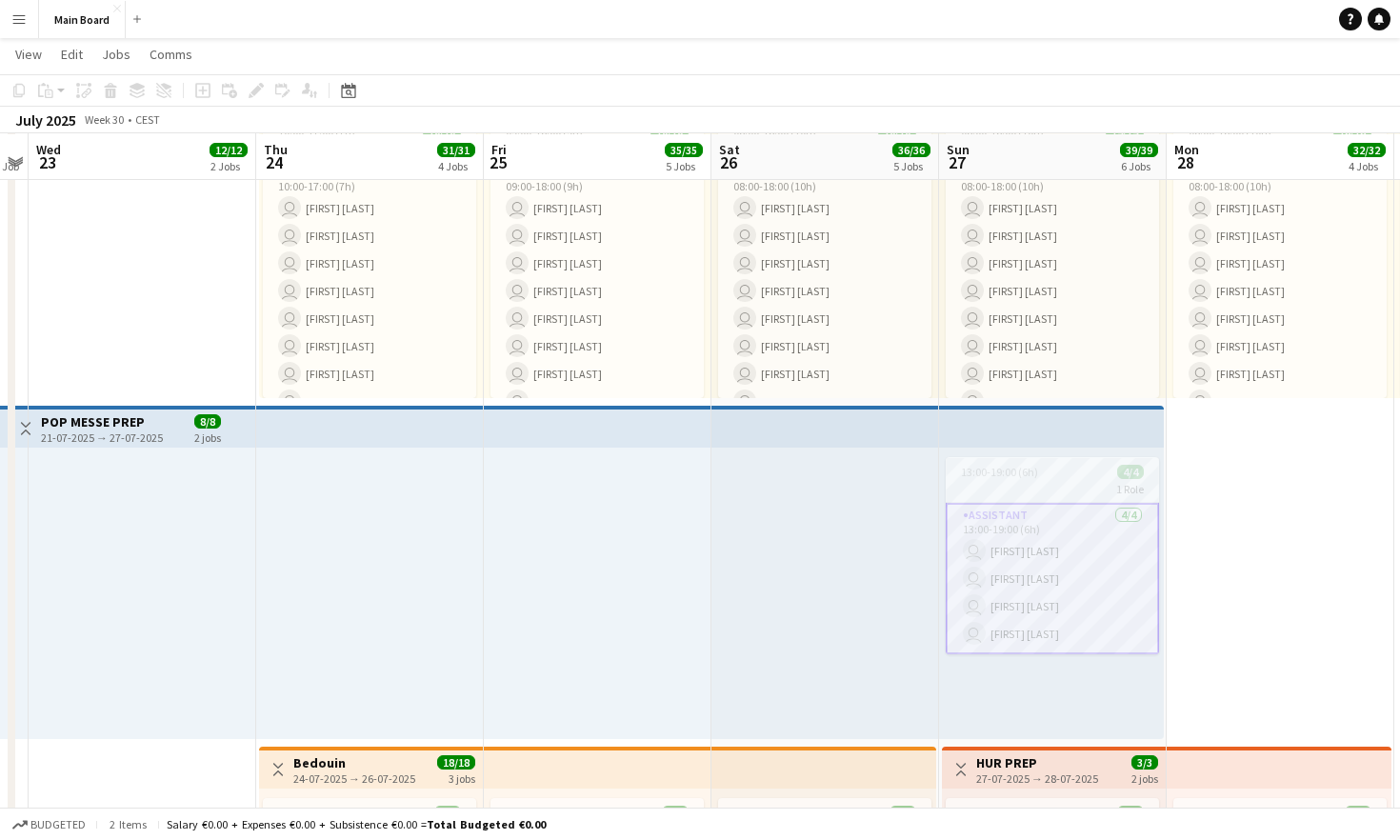 click on "pin
Backstage Crew      08:00-20:00 (12h)    12/12
pin
Szene Openair   1 Role   Assistant   12/12   08:00-20:00 (12h)
user
[FIRST] [LAST]
user
[FIRST] [LAST]
user
[FIRST] [LAST]
user
[FIRST] [LAST]
user
[FIRST] [LAST]
user
[FIRST] [LAST]
user
[FIRST] [LAST]
user
[FIRST] [LAST]     08:00-18:00 (10h)    18/18
pin
Big Summer Fest   1 Role   Assistant   18/18   08:00-18:00 (10h)
user
[FIRST] [LAST]
user" at bounding box center (1280, 391) 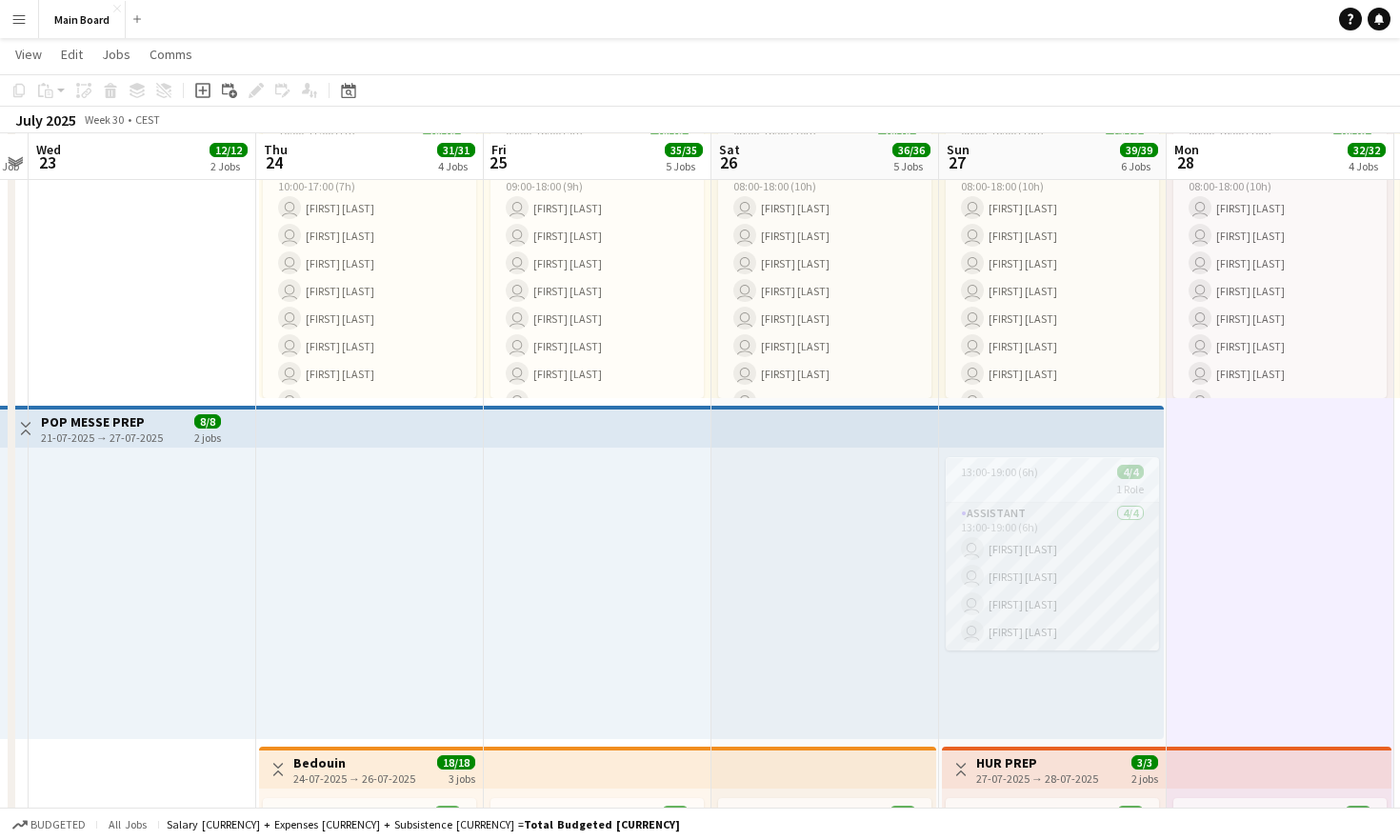 click on "Assistant   4/4   [TIME]-[TIME] ([DURATION])
user
[FIRST] [LAST]
user
[FIRST] [LAST]
user
[FIRST] [LAST]
user
[FIRST] [LAST]" at bounding box center [1052, 576] 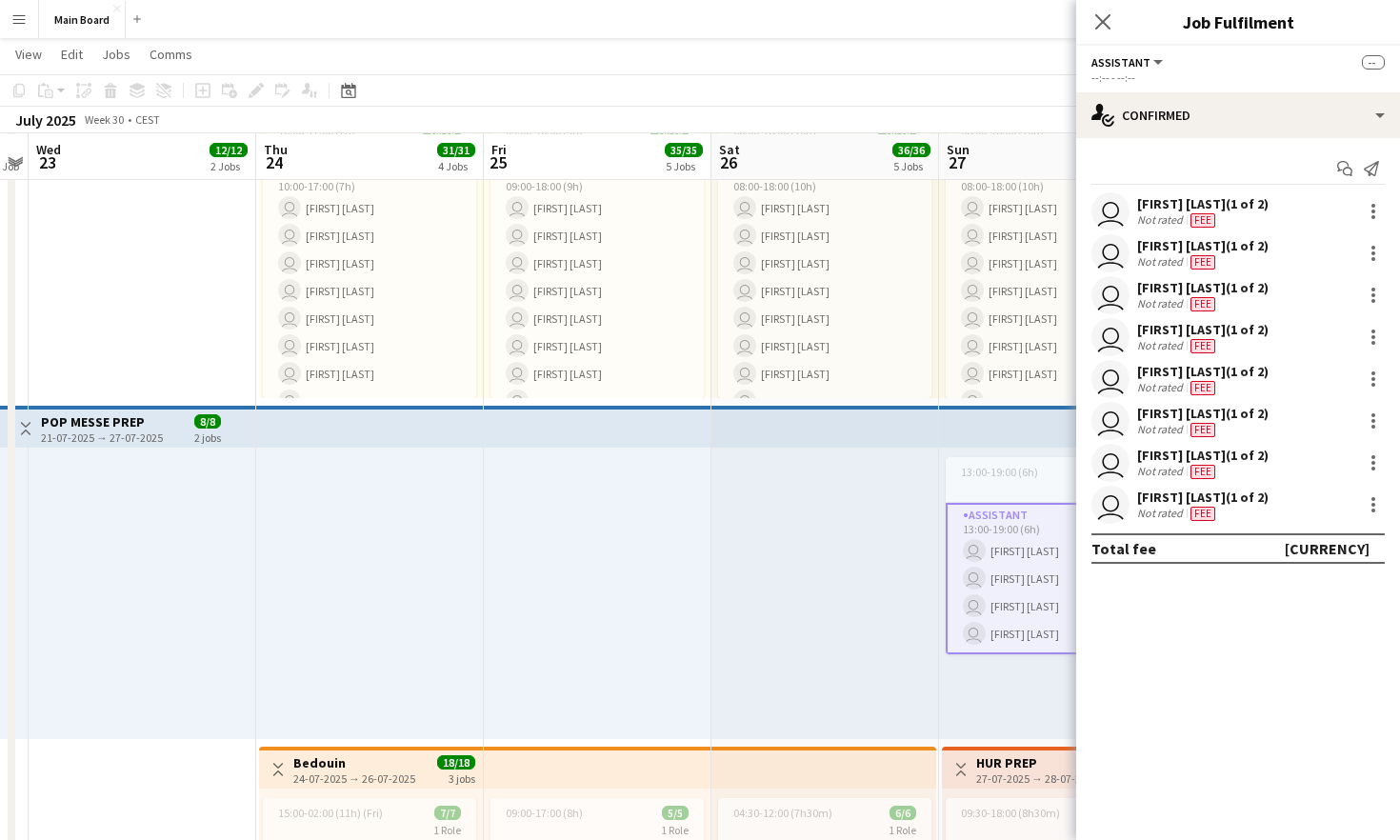 click on "pin
Backstage Crew
Toggle View
Szene Openair STAGE  [DATE] → [DATE]   206/216   13 jobs      [TIME]-[TIME] ([DURATION])    12/12
pin
Szene Openair   1 Role   Assistant   12/12   [TIME]-[TIME] ([DURATION])
user
[FIRST] [LAST]
user
[FIRST] [LAST]
user
[FIRST] [LAST]
user
[FIRST] [LAST]
user
[FIRST] [LAST]
user
[FIRST] [LAST]
user
[FIRST] [LAST]
user
[FIRST] [LAST]
user
[FIRST] [LAST]
user
[FIRST] [LAST]
user
[FIRST] [LAST]
user
[FIRST] [LAST]" at bounding box center (142, 391) 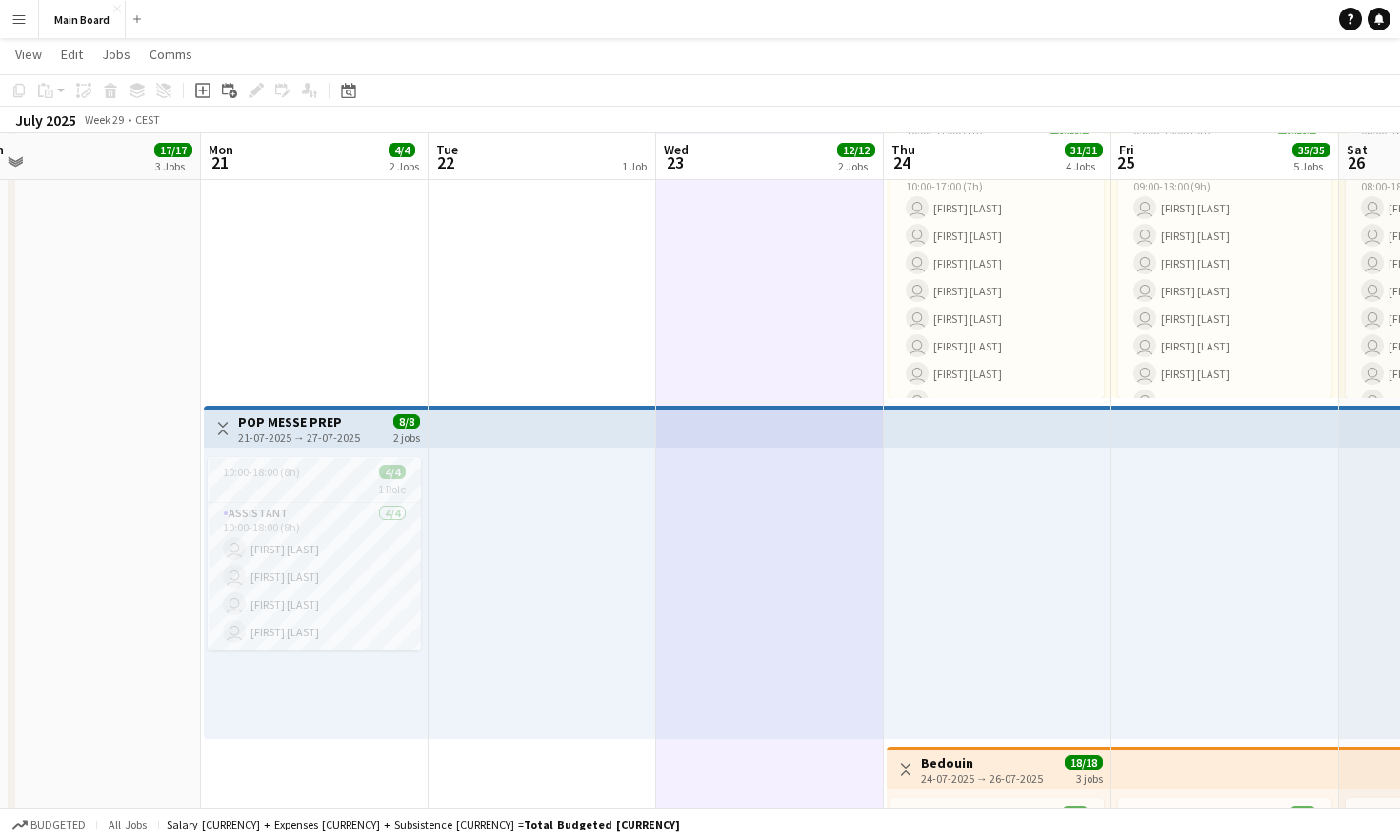 scroll, scrollTop: 0, scrollLeft: 480, axis: horizontal 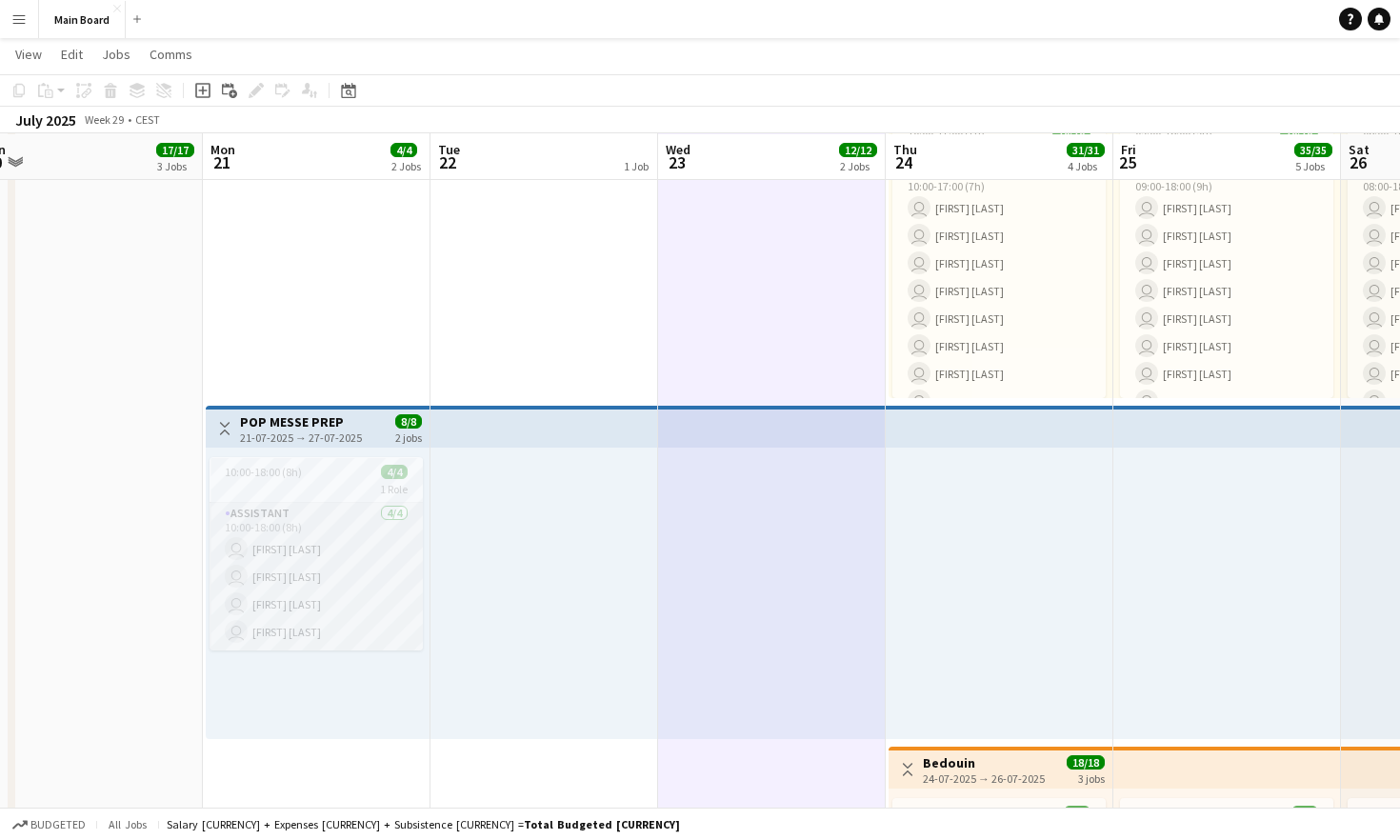 click on "Assistant   4/4   [TIME]-[TIME] ([DURATION])
user
[FIRST] [LAST]
user
[FIRST] [LAST]
user
[FIRST] [LAST]
user
[FIRST] [LAST]" at bounding box center (316, 576) 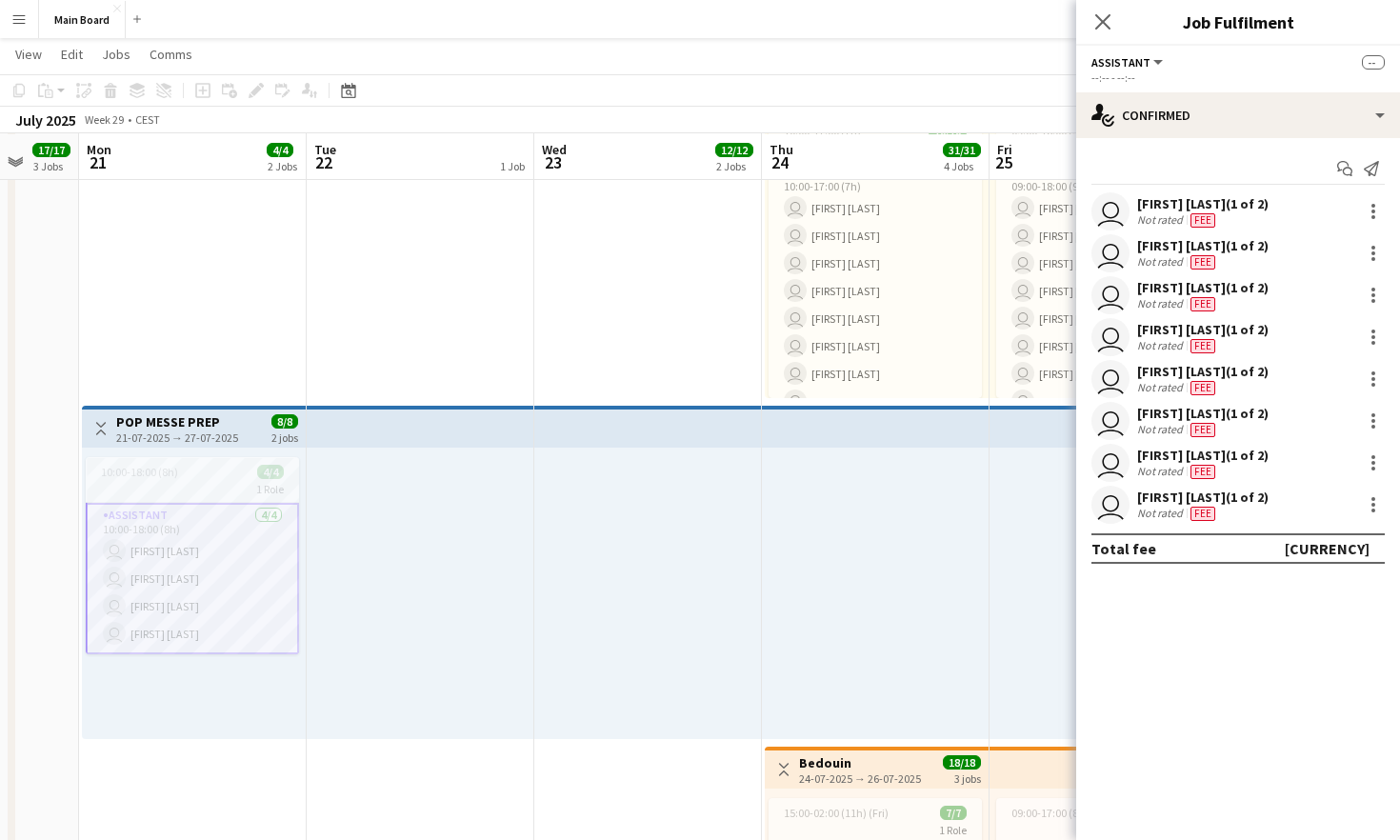 scroll, scrollTop: 0, scrollLeft: 439, axis: horizontal 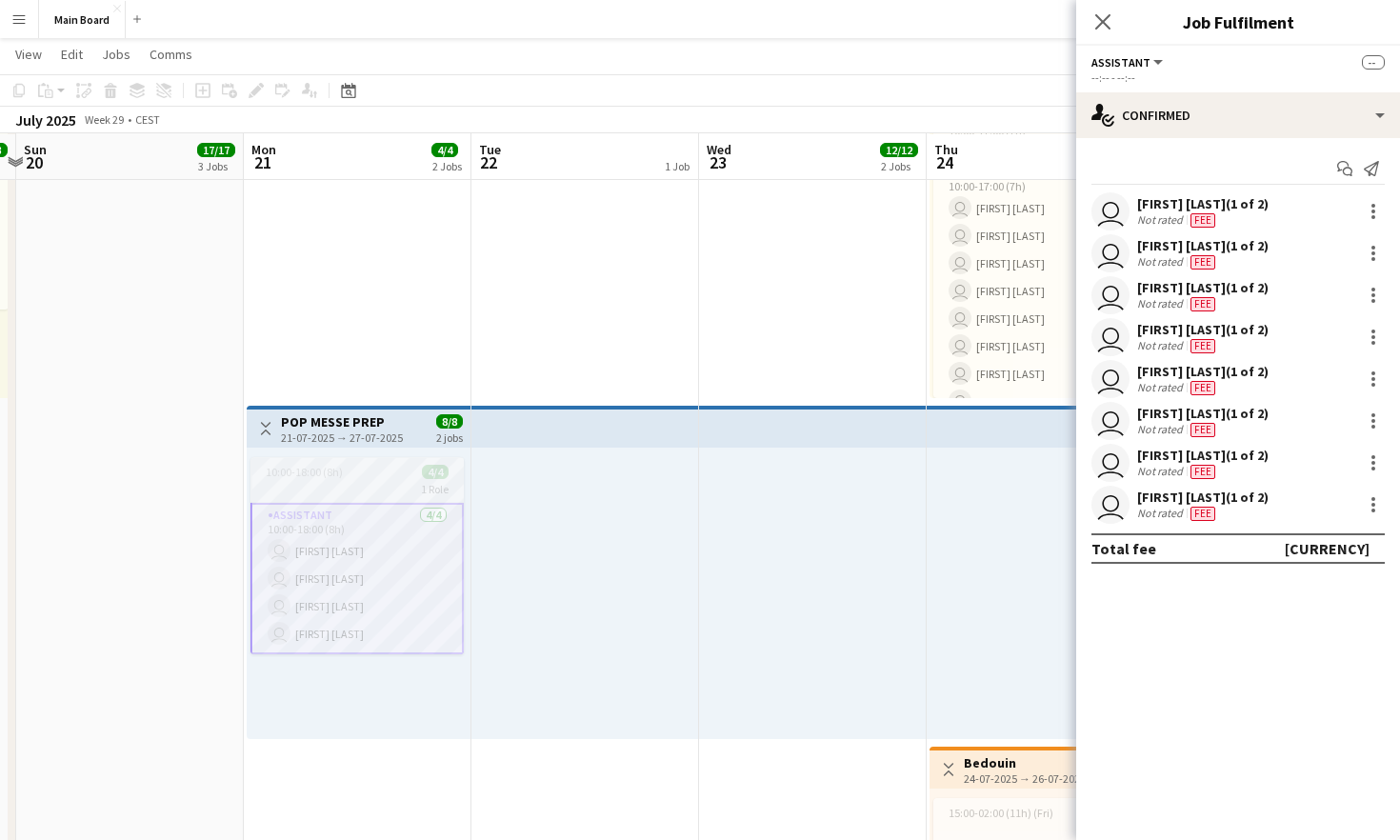 click on "[TIME]-[TIME] ([DURATION])    4/4   1 Role   Assistant   4/4   [TIME]-[TIME] ([DURATION])
user
[FIRST] [LAST]
user
[FIRST] [LAST]
user
[FIRST] [LAST]
user
[FIRST] [LAST]" at bounding box center [357, 555] 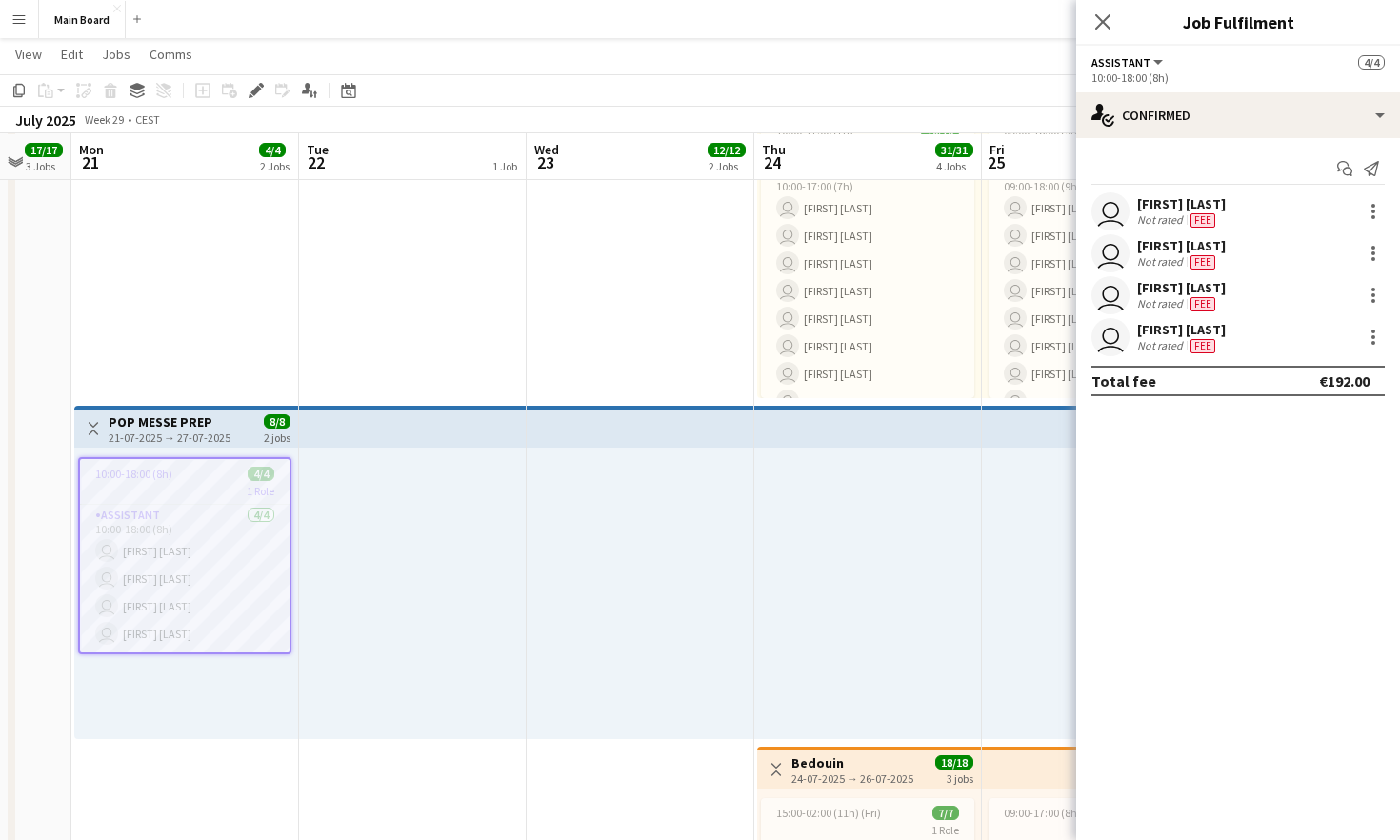 scroll, scrollTop: 0, scrollLeft: 589, axis: horizontal 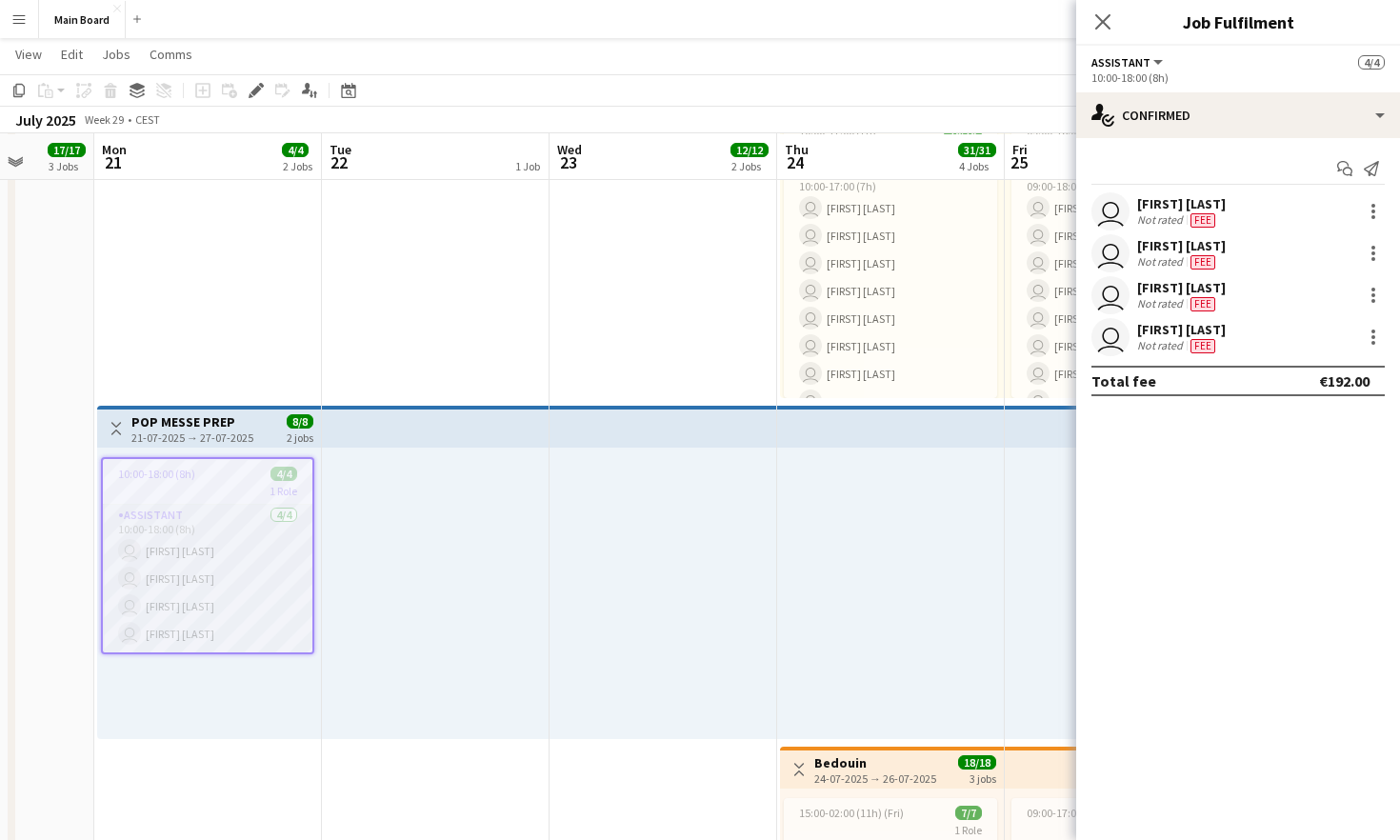 click on "Assistant   4/4   [TIME]-[TIME] ([DURATION])
user
[FIRST] [LAST]
user
[FIRST] [LAST]
user
[FIRST] [LAST]
user
[FIRST] [LAST]" at bounding box center (208, 578) 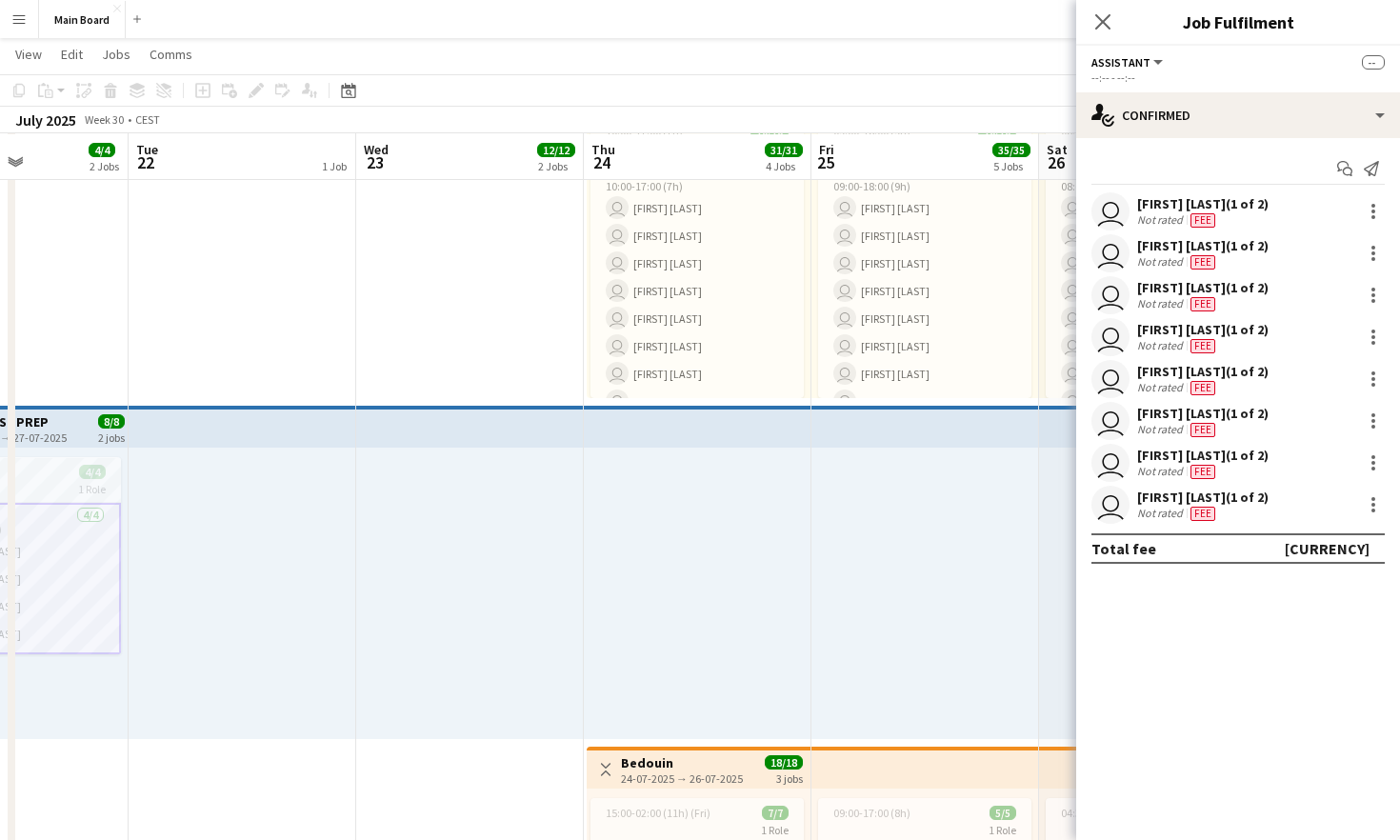 scroll, scrollTop: 0, scrollLeft: 501, axis: horizontal 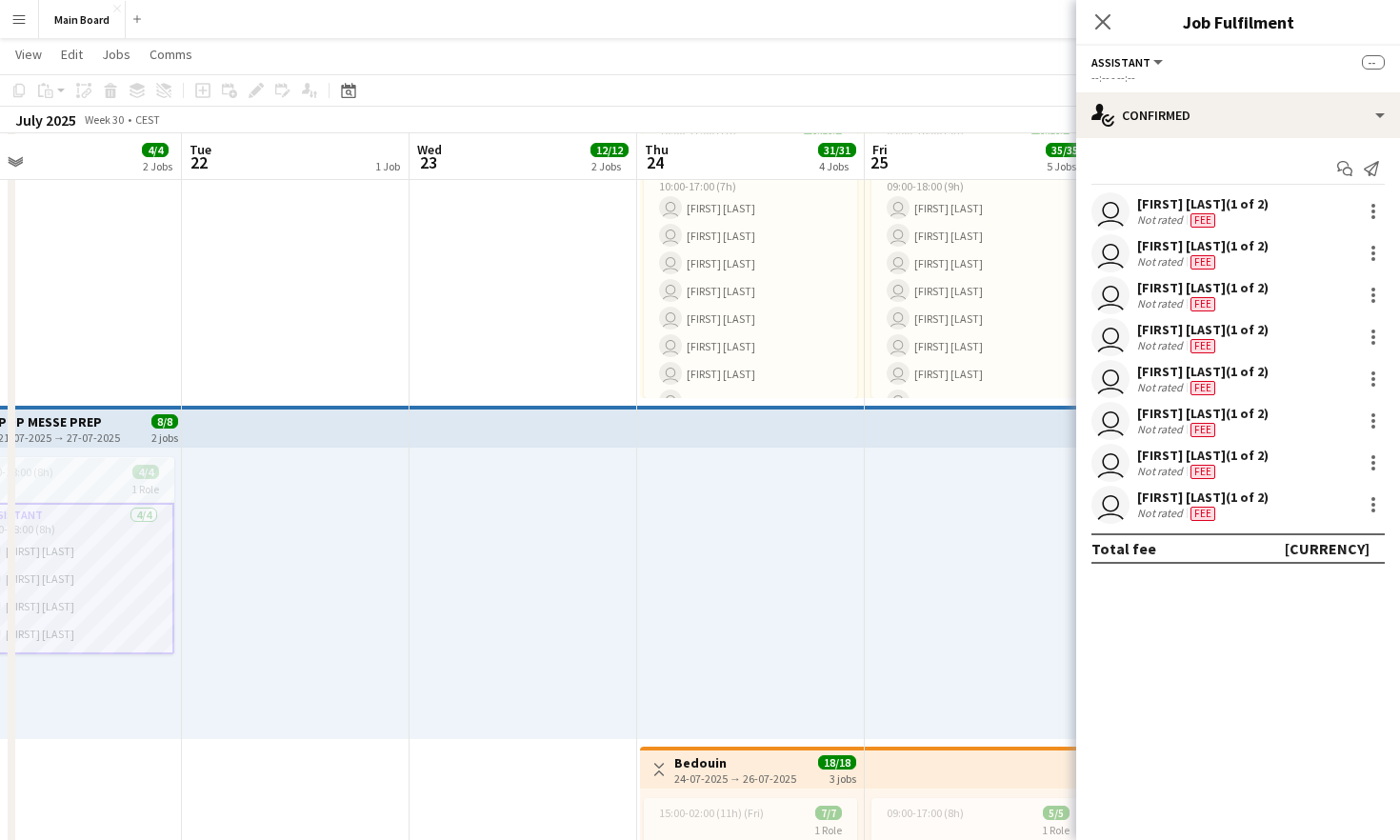 click on "Assistant   4/4   [TIME]-[TIME] ([DURATION])
user
[FIRST] [LAST]
user
[FIRST] [LAST]
user
[FIRST] [LAST]
user
[FIRST] [LAST]" at bounding box center [68, 578] 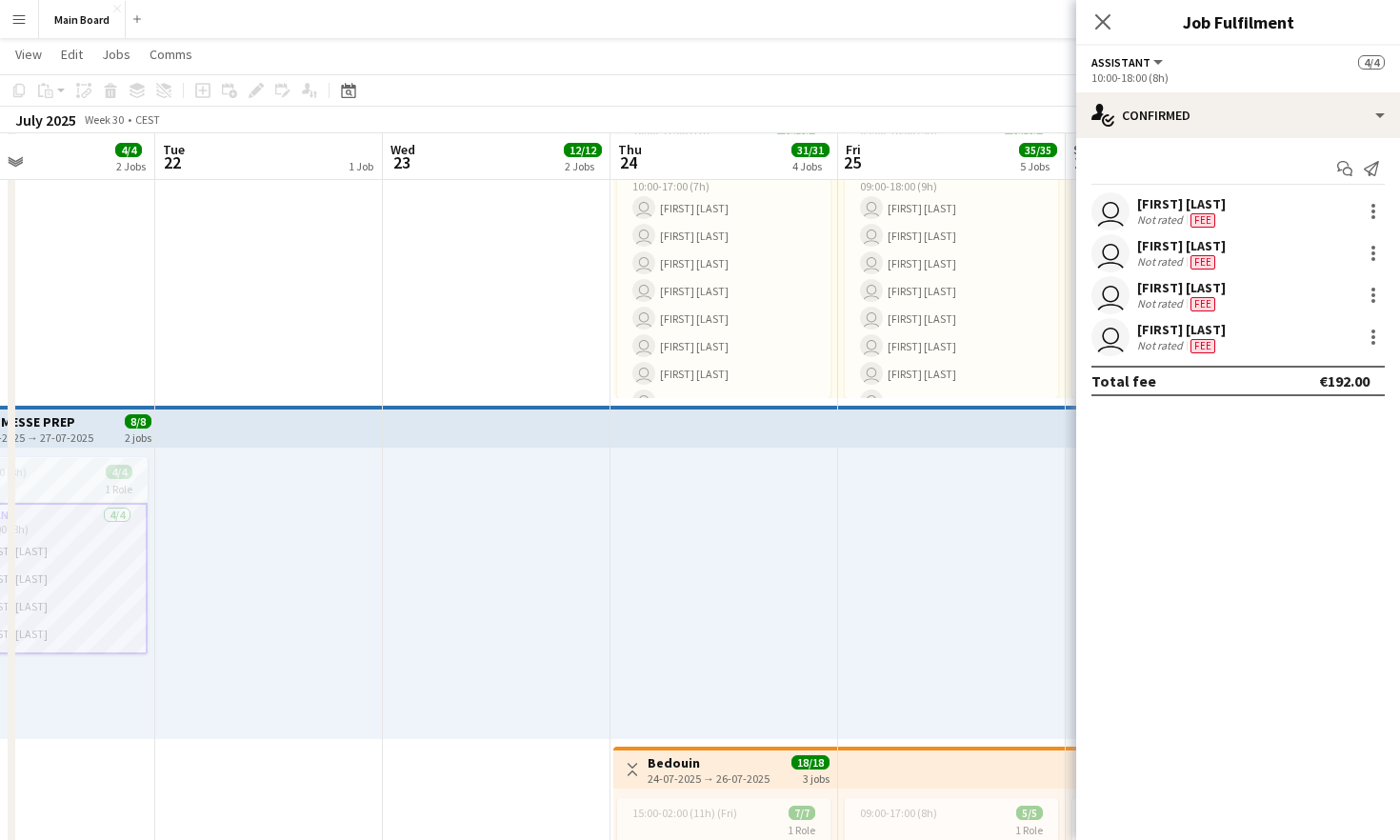 scroll, scrollTop: 0, scrollLeft: 525, axis: horizontal 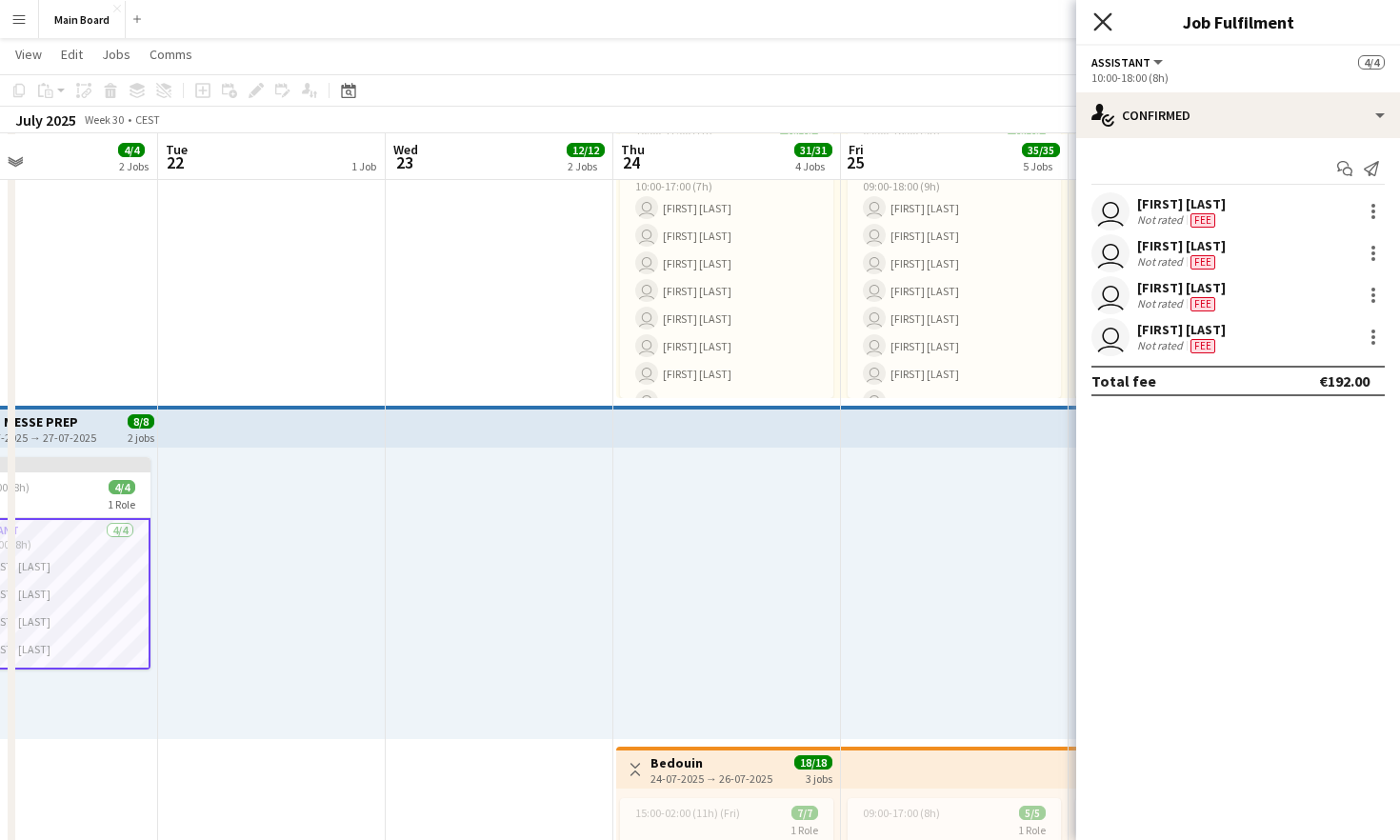 click on "Close pop-in" 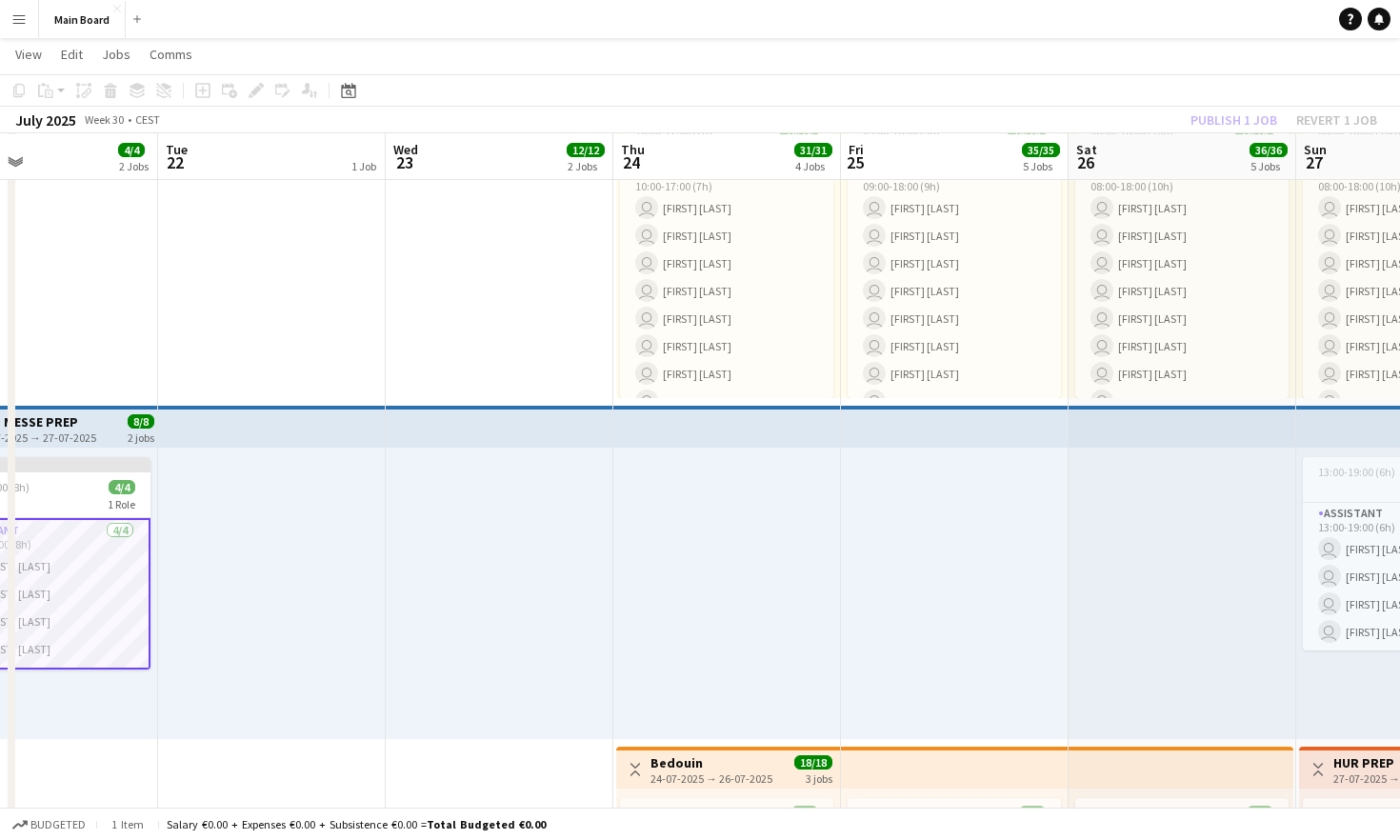 click on "Assistant   4/4   [TIME]-[TIME] ([DURATION])
user
[FIRST] [LAST]
user
[FIRST] [LAST]
user
[FIRST] [LAST]
user
[FIRST] [LAST]" at bounding box center (44, 593) 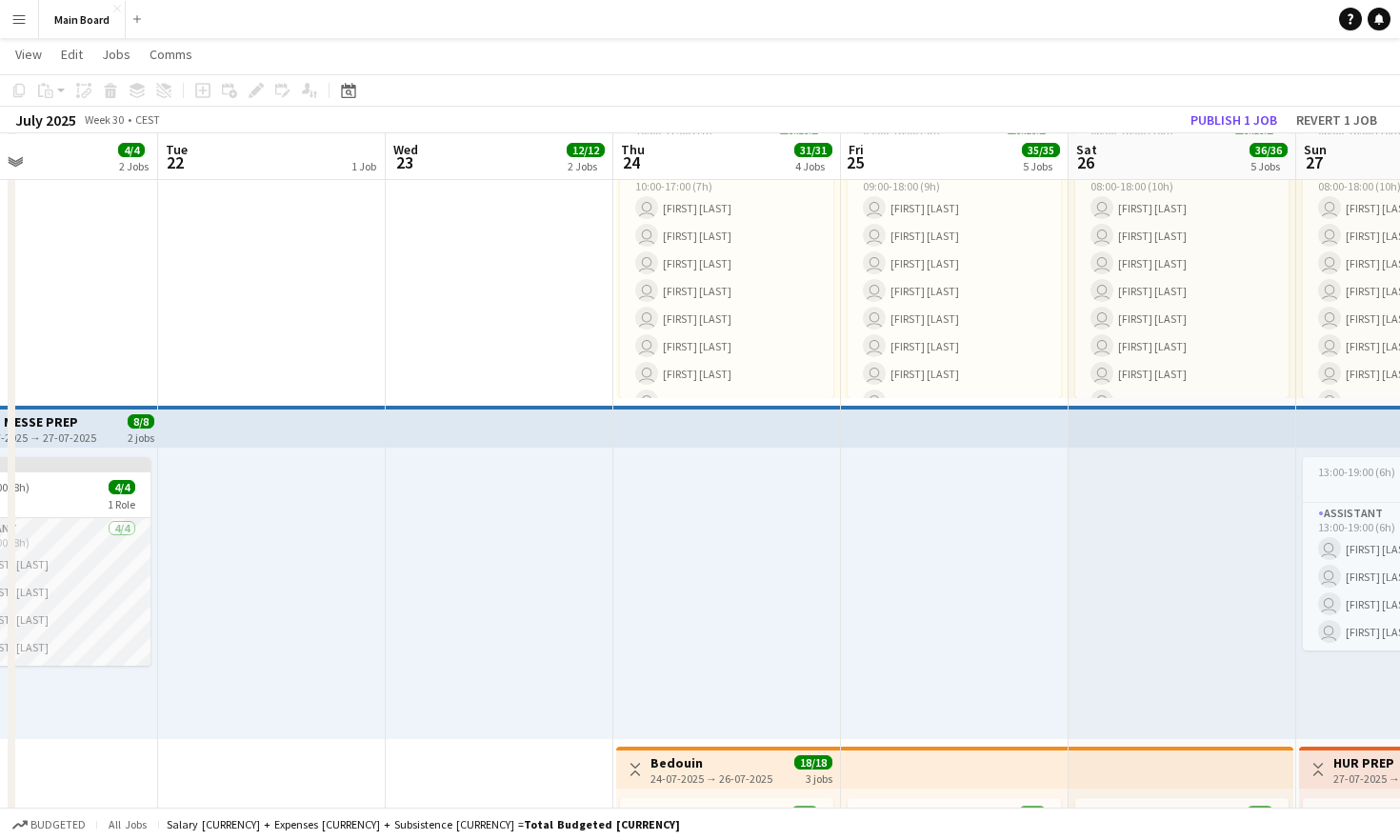 click on "Assistant   4/4   [TIME]-[TIME] ([DURATION])
user
[FIRST] [LAST]
user
[FIRST] [LAST]
user
[FIRST] [LAST]
user
[FIRST] [LAST]" at bounding box center (44, 591) 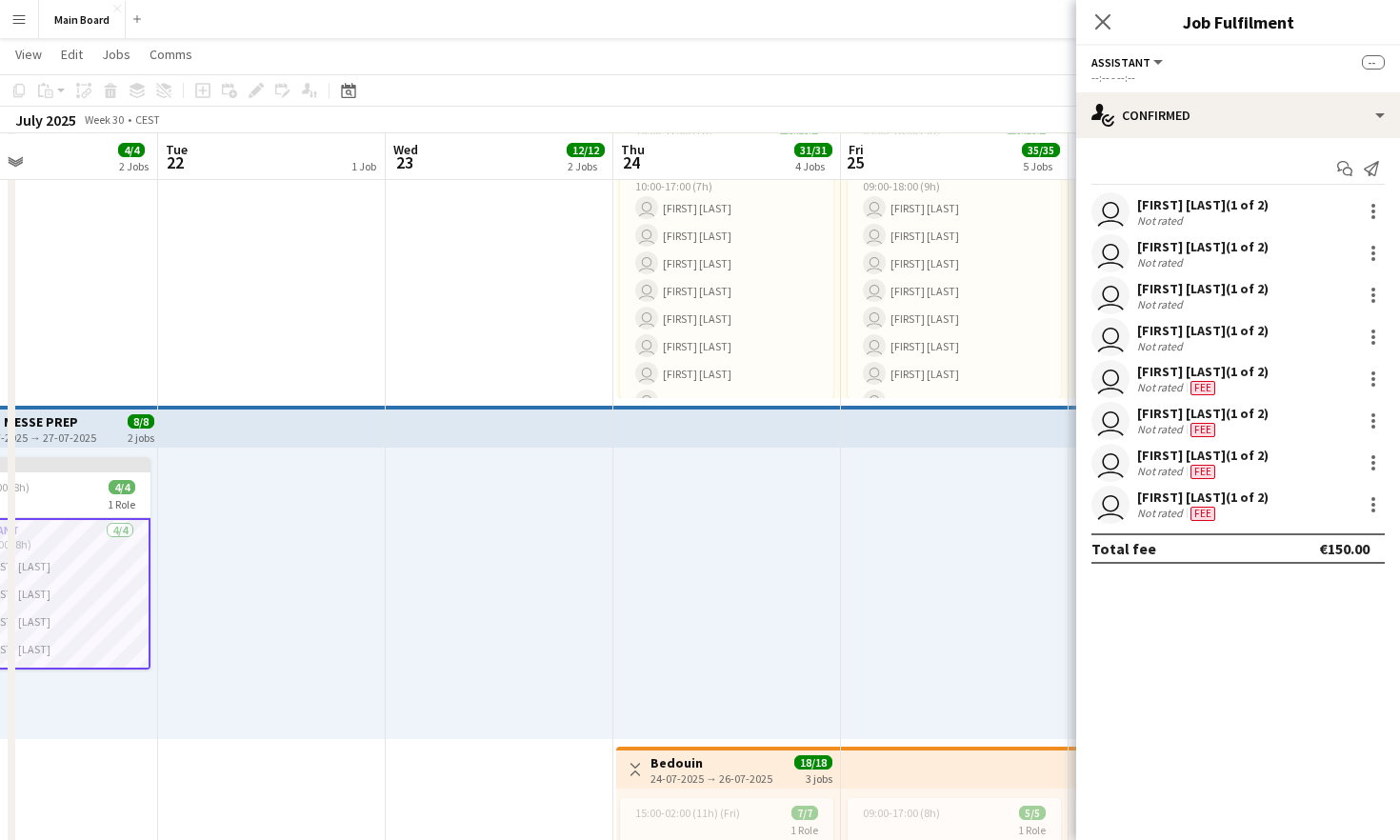 click on "Assistant   4/4   [TIME]-[TIME] ([DURATION])
user
[FIRST] [LAST]
user
[FIRST] [LAST]
user
[FIRST] [LAST]
user
[FIRST] [LAST]" at bounding box center [44, 593] 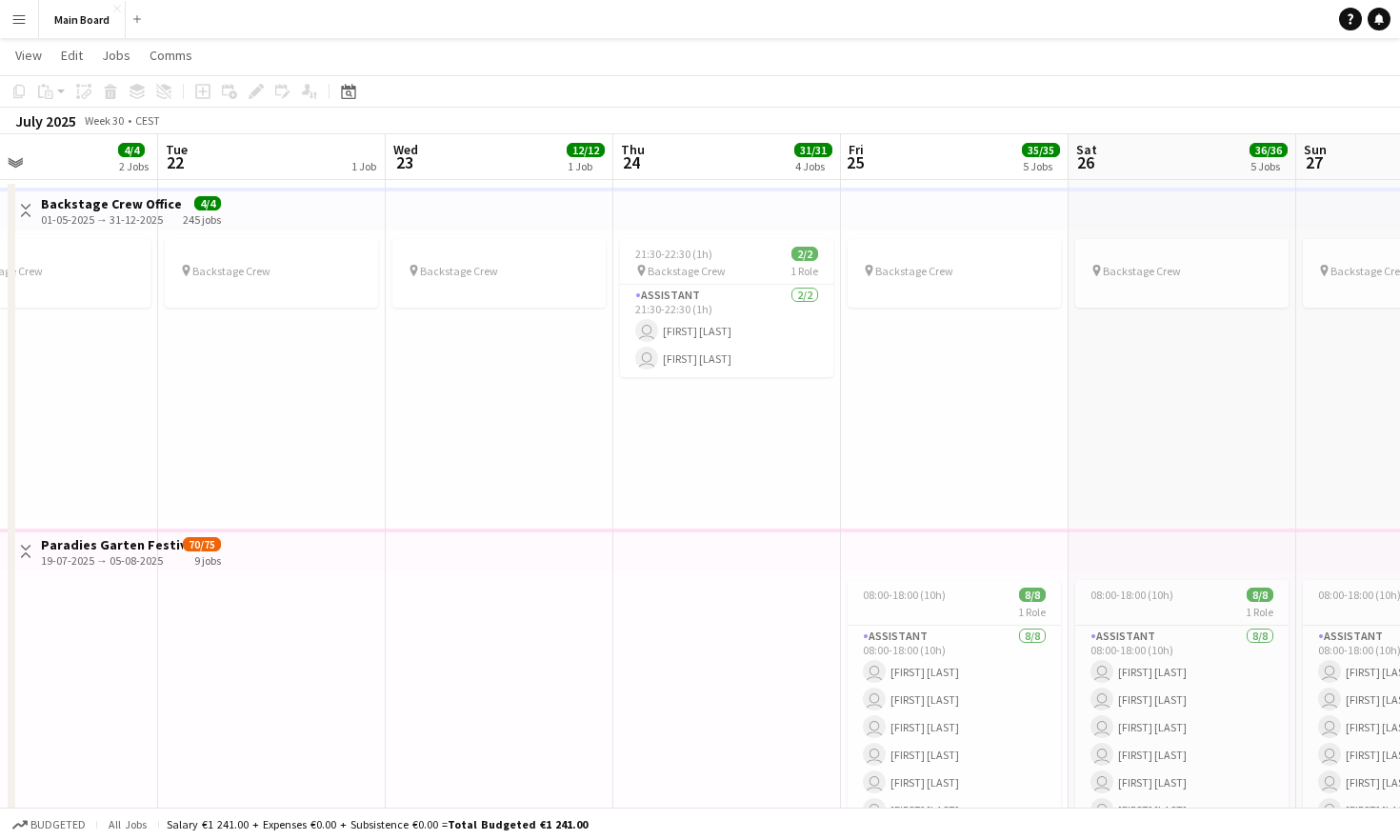 scroll, scrollTop: 25, scrollLeft: 0, axis: vertical 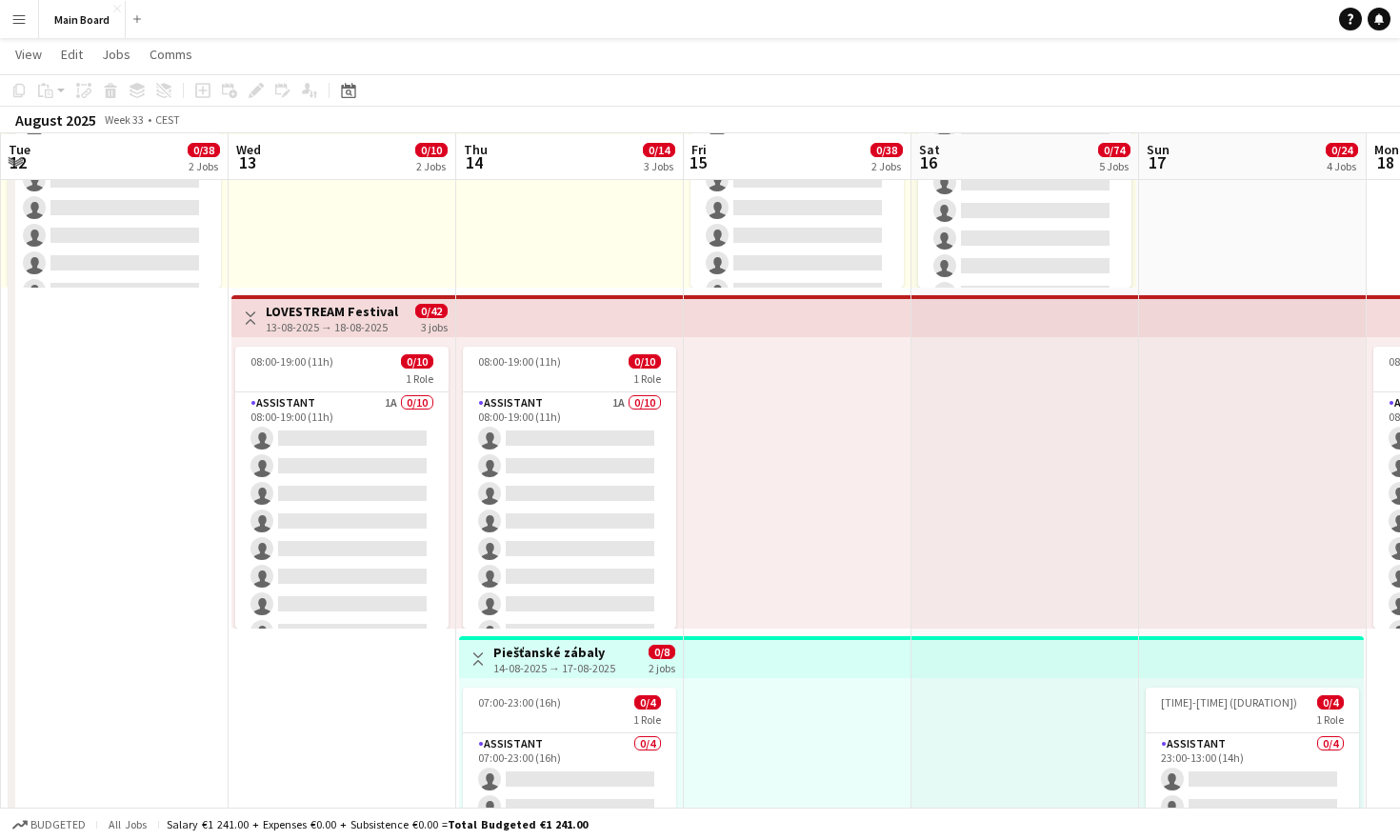 click on "LOVESTREAM Festival" at bounding box center (331, 311) 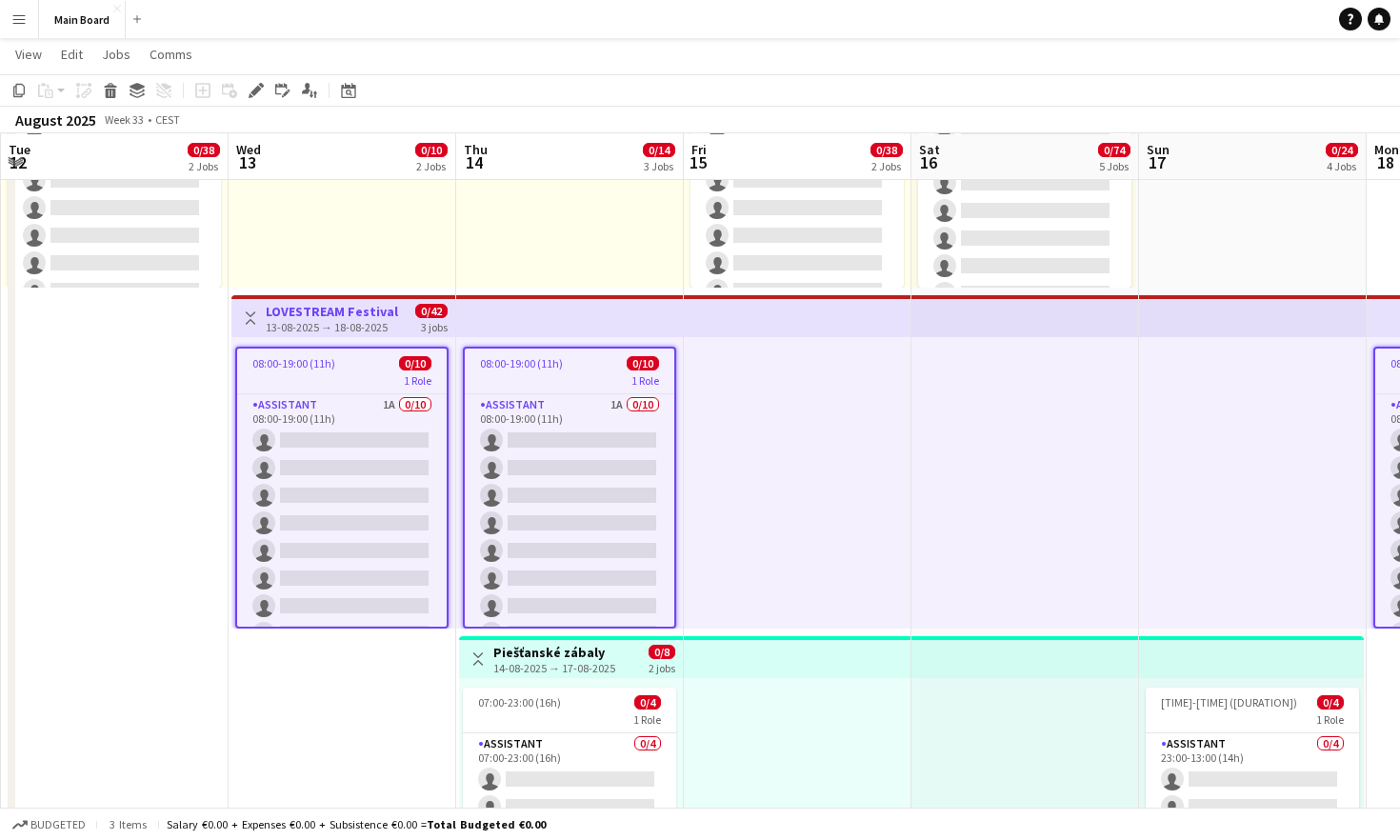 click on "1 Role" at bounding box center (342, 380) 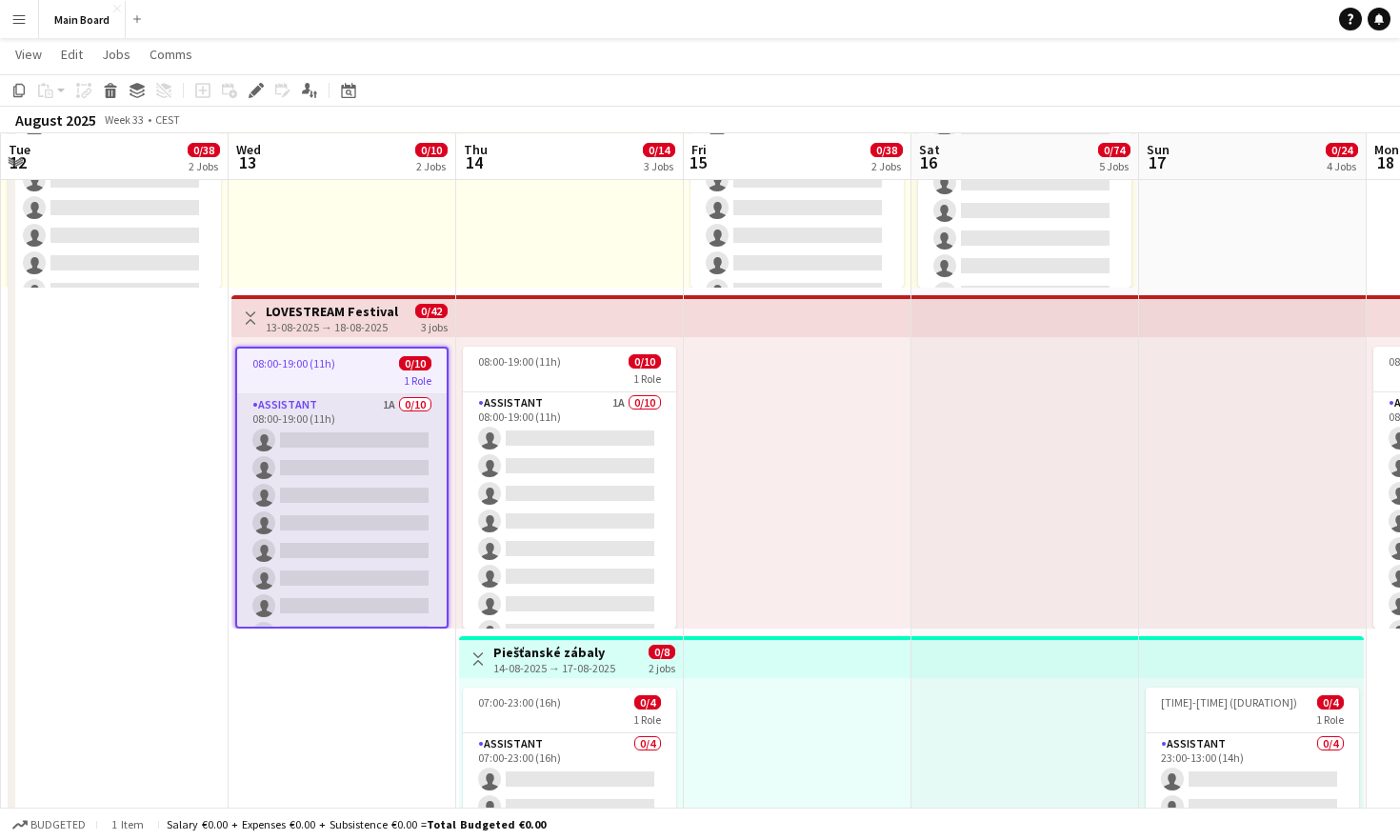click on "Assistant   1A   0/10   [TIME]-[TIME] ([DURATION])
single-neutral-actions
single-neutral-actions
single-neutral-actions
single-neutral-actions
single-neutral-actions
single-neutral-actions
single-neutral-actions
single-neutral-actions
single-neutral-actions
single-neutral-actions
single-neutral-actions
single-neutral-actions
single-neutral-actions" at bounding box center (342, 550) 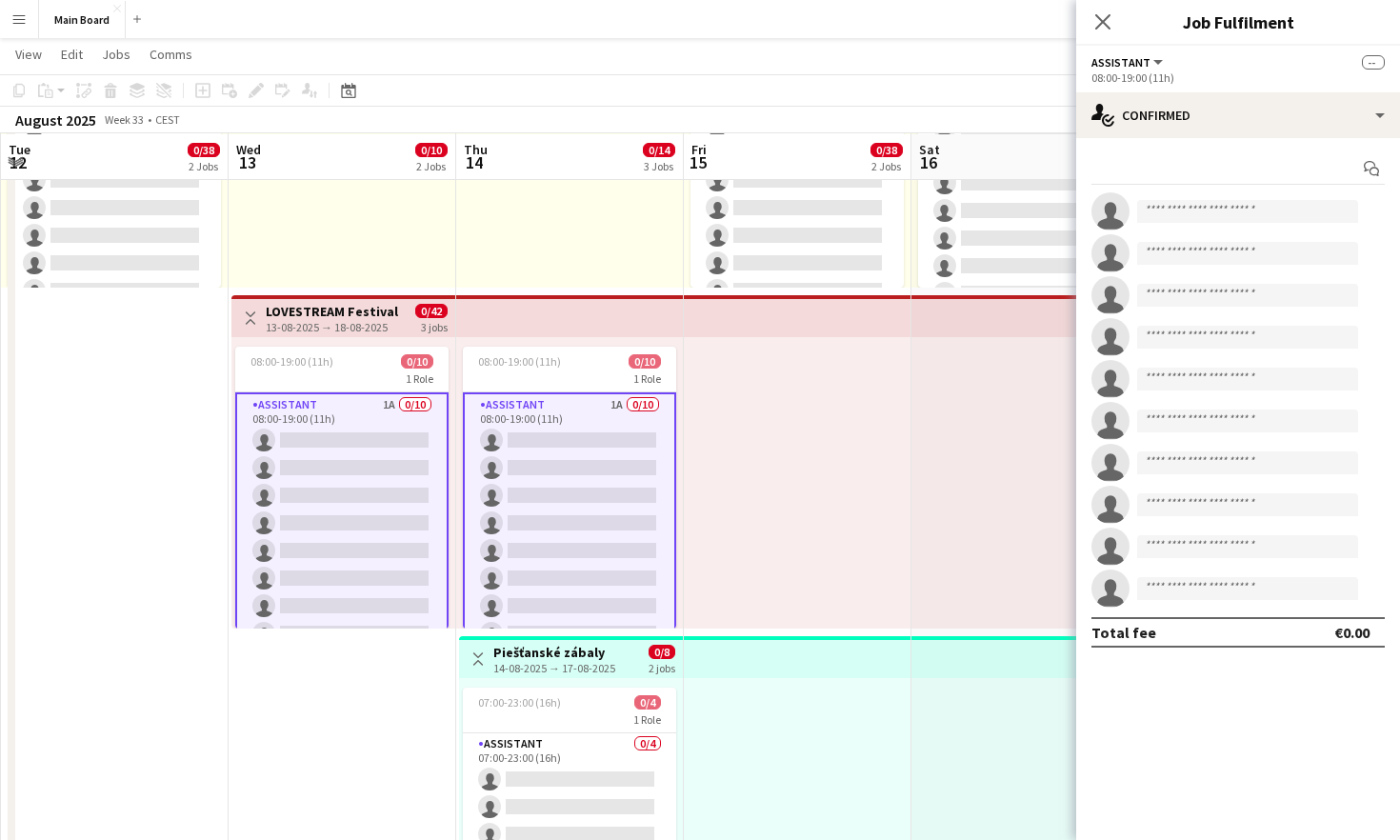 click on "pin
Backstage Crew      [TIME]-[TIME] ([DURATION])    0/38
pin
Frequency   1 Role   Assistant   0/38   [TIME]-[TIME] ([DURATION])
single-neutral-actions
single-neutral-actions
single-neutral-actions
single-neutral-actions
single-neutral-actions
single-neutral-actions
single-neutral-actions
single-neutral-actions
single-neutral-actions
single-neutral-actions
single-neutral-actions
single-neutral-actions
single-neutral-actions" at bounding box center [114, 622] 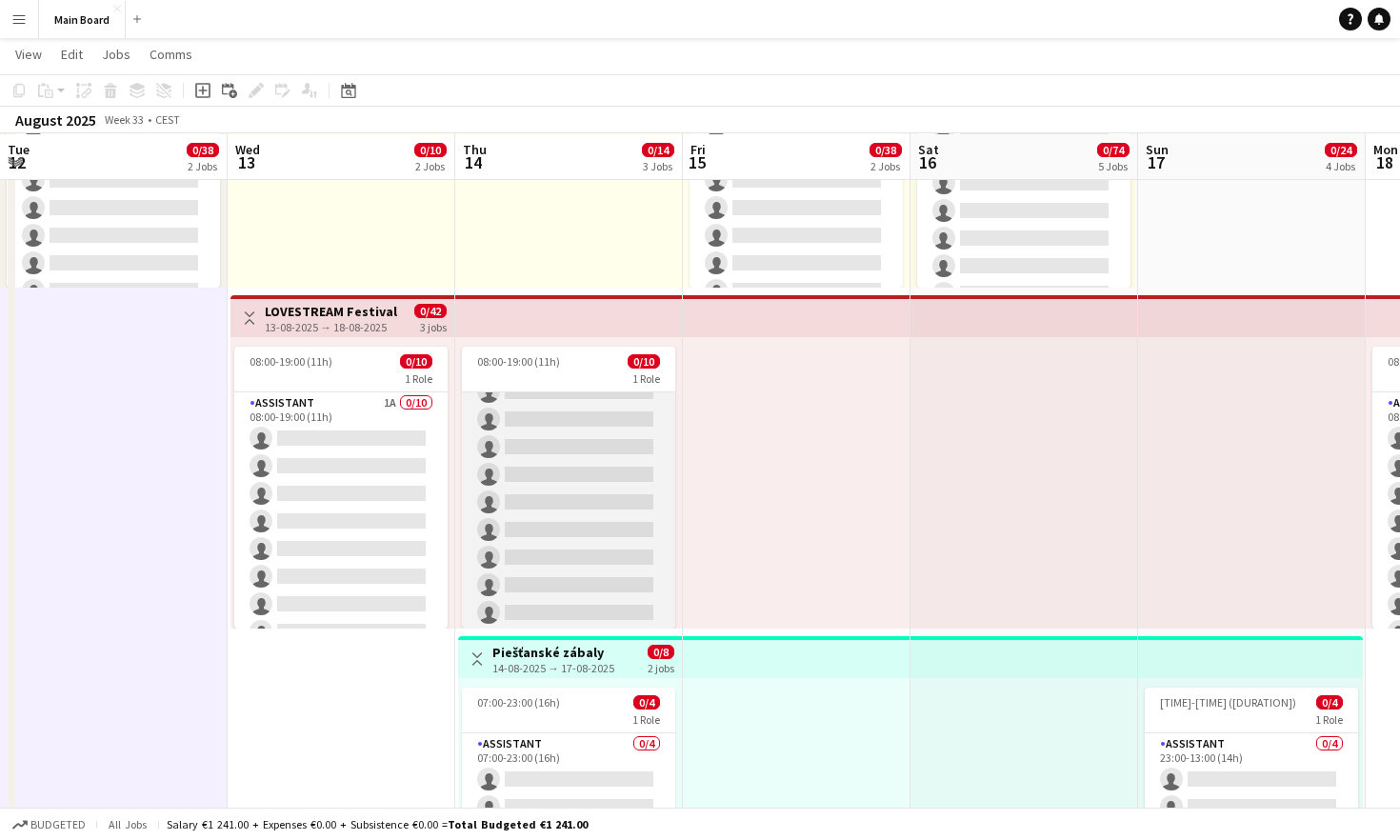 scroll, scrollTop: 0, scrollLeft: 0, axis: both 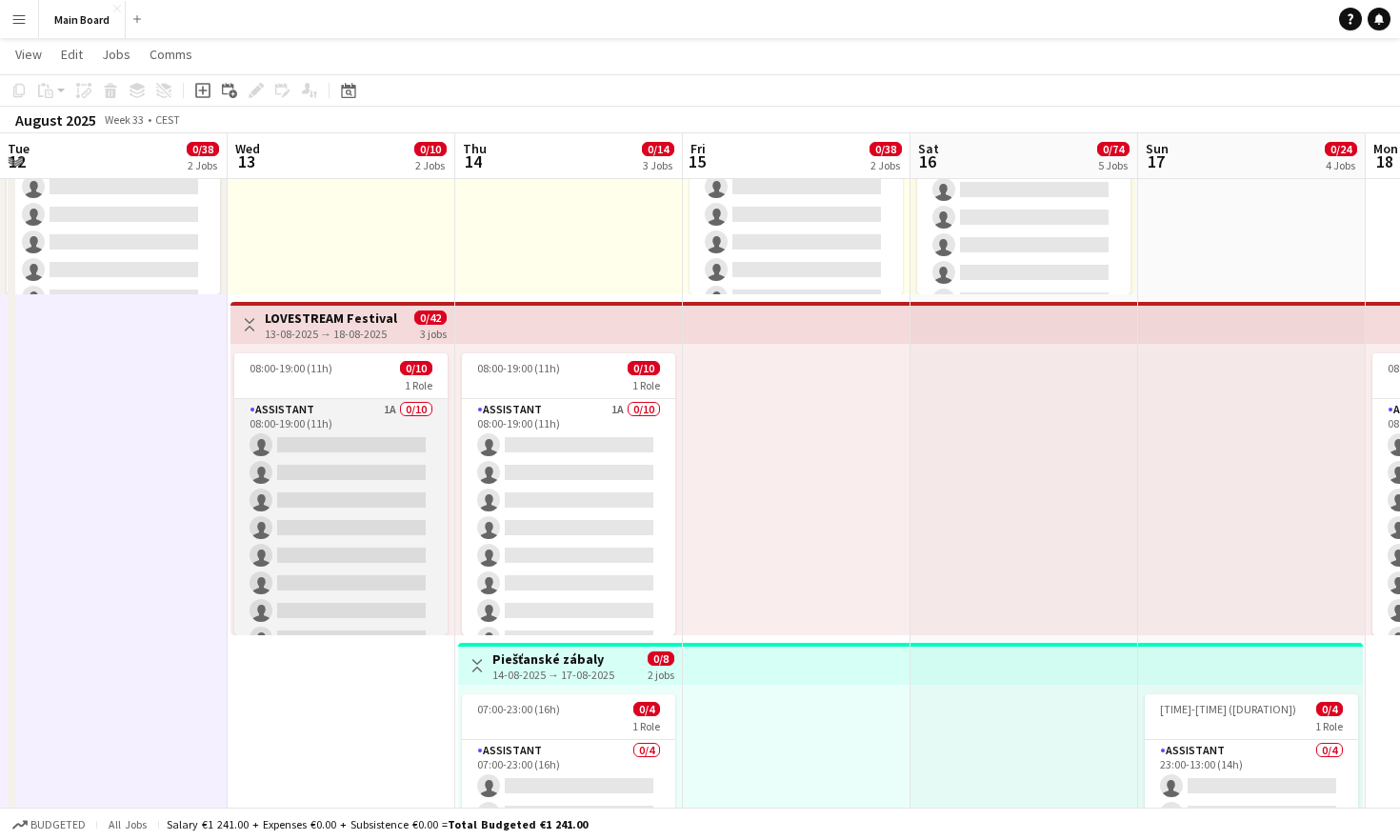 click on "Assistant   1A   0/10   [TIME]-[TIME] ([DURATION])
single-neutral-actions
single-neutral-actions
single-neutral-actions
single-neutral-actions
single-neutral-actions
single-neutral-actions
single-neutral-actions
single-neutral-actions
single-neutral-actions
single-neutral-actions
single-neutral-actions
single-neutral-actions
single-neutral-actions" at bounding box center [341, 555] 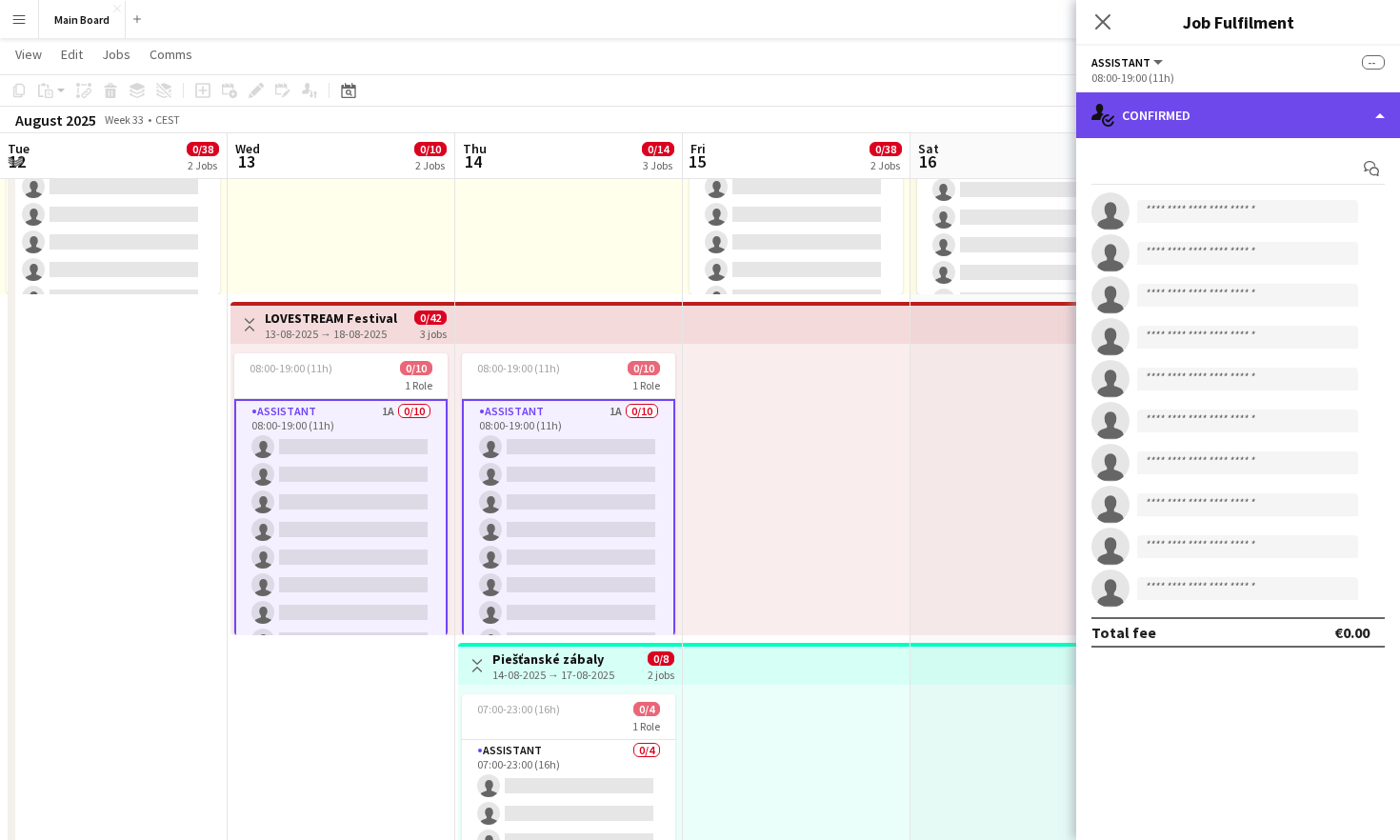 click on "single-neutral-actions-check-2
Confirmed" 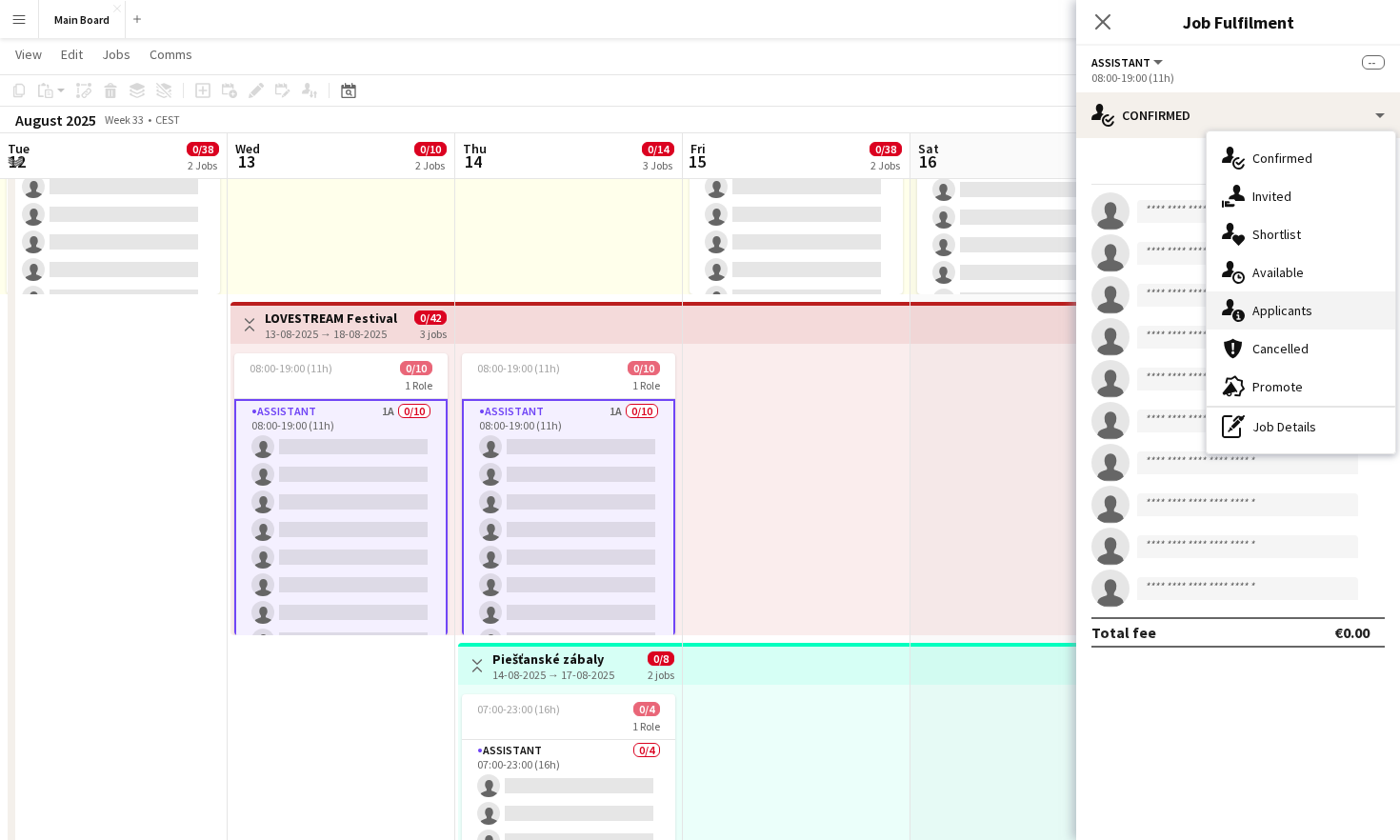 click on "single-neutral-actions-information
Applicants" at bounding box center (1301, 310) 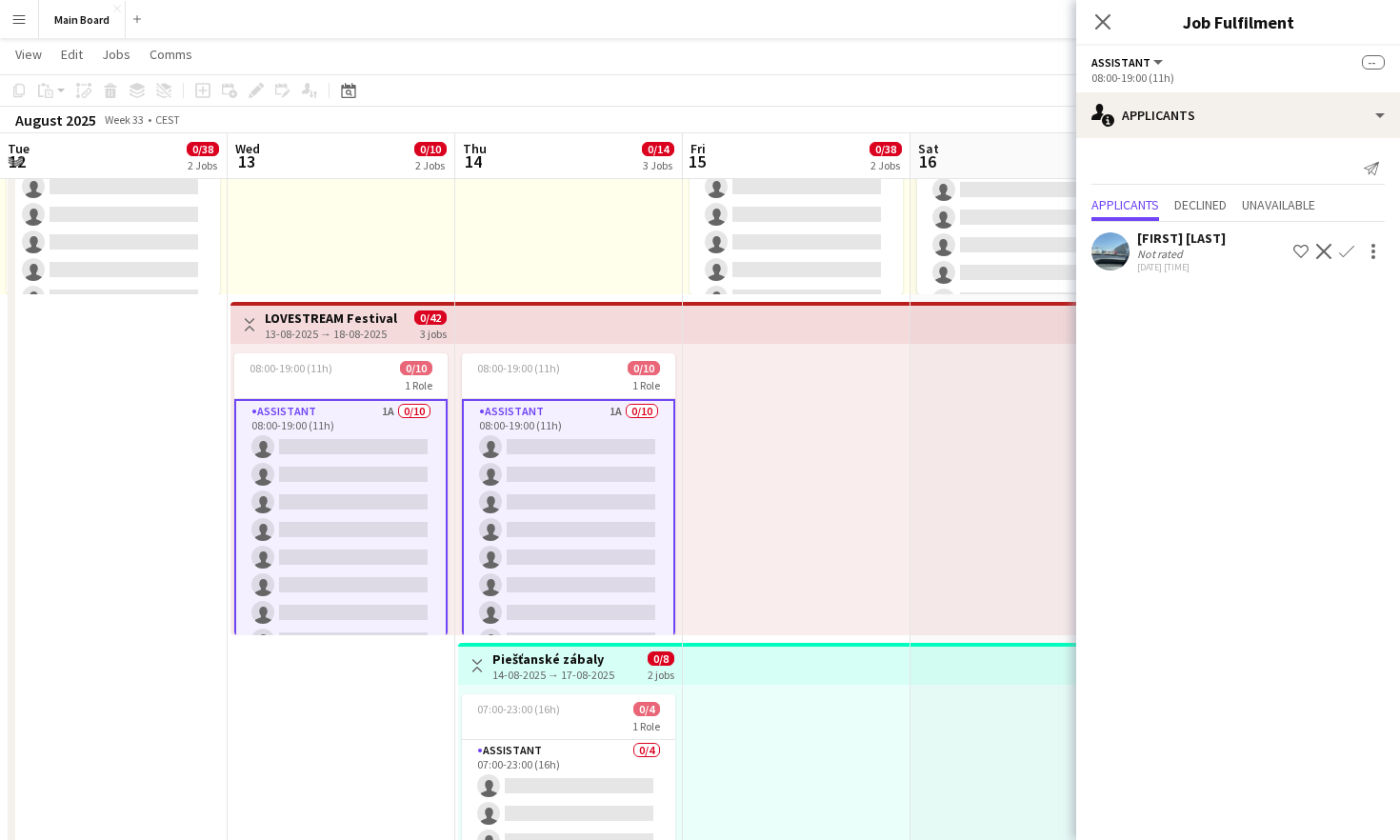 click on "Confirm" 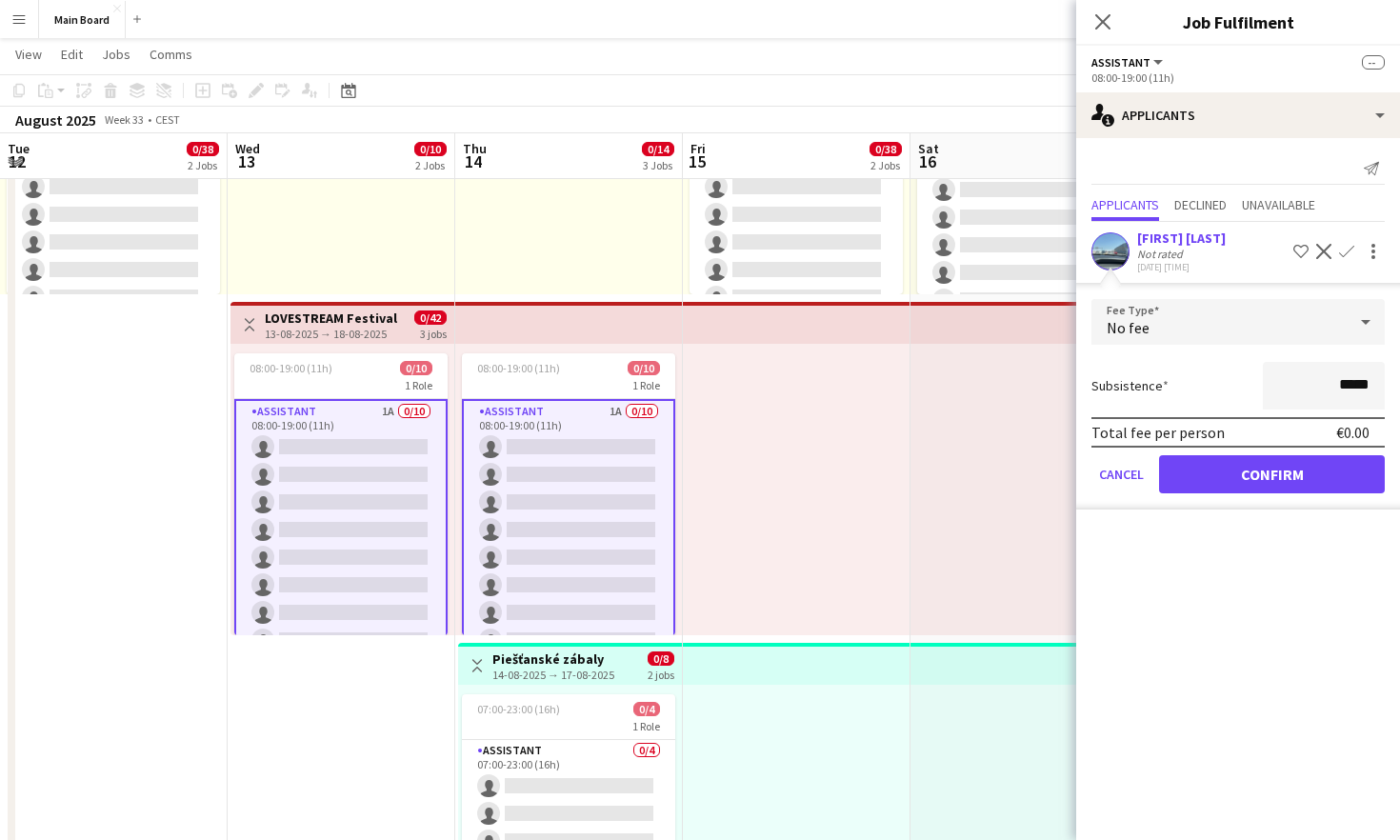 click on "No fee" at bounding box center (1219, 322) 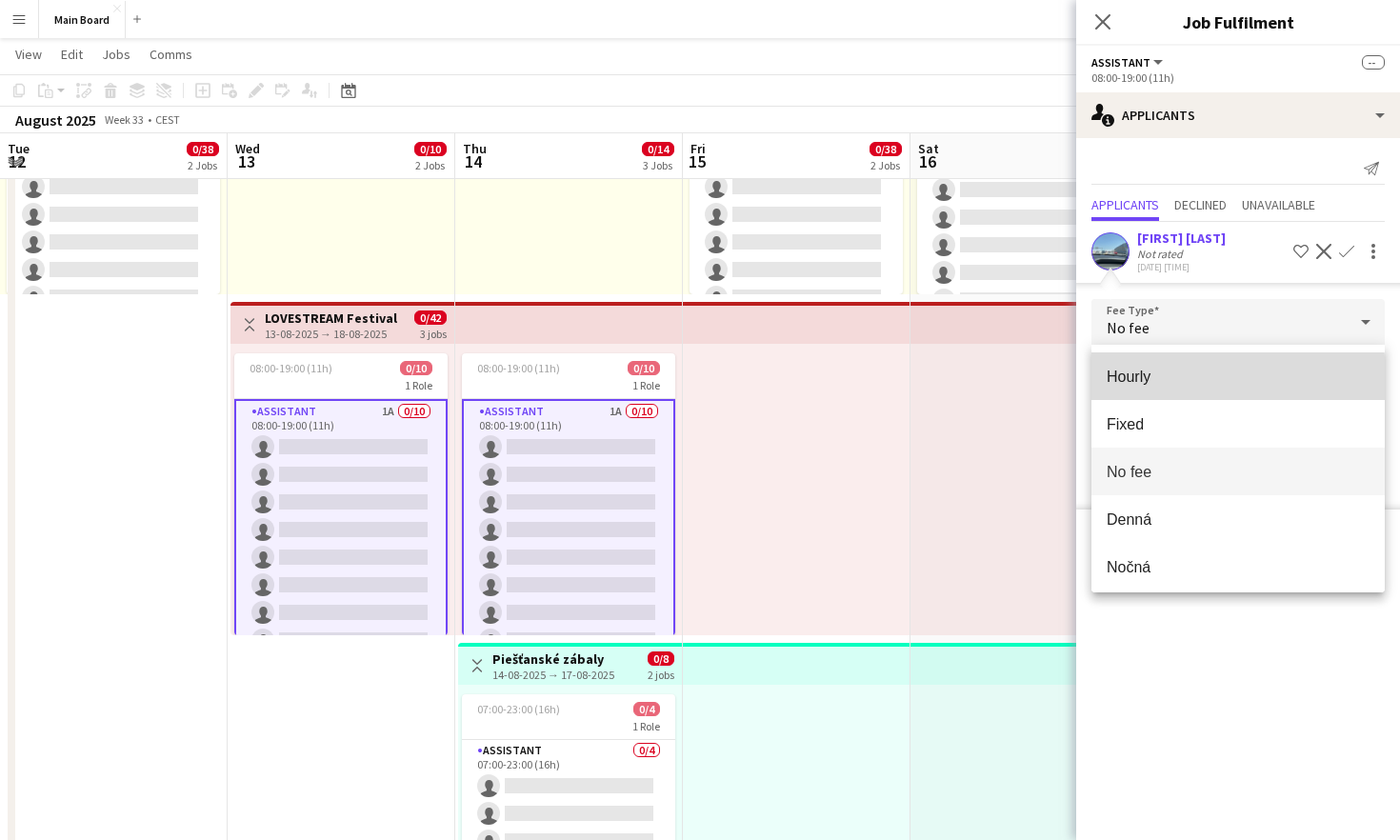 click on "Hourly" at bounding box center (1238, 376) 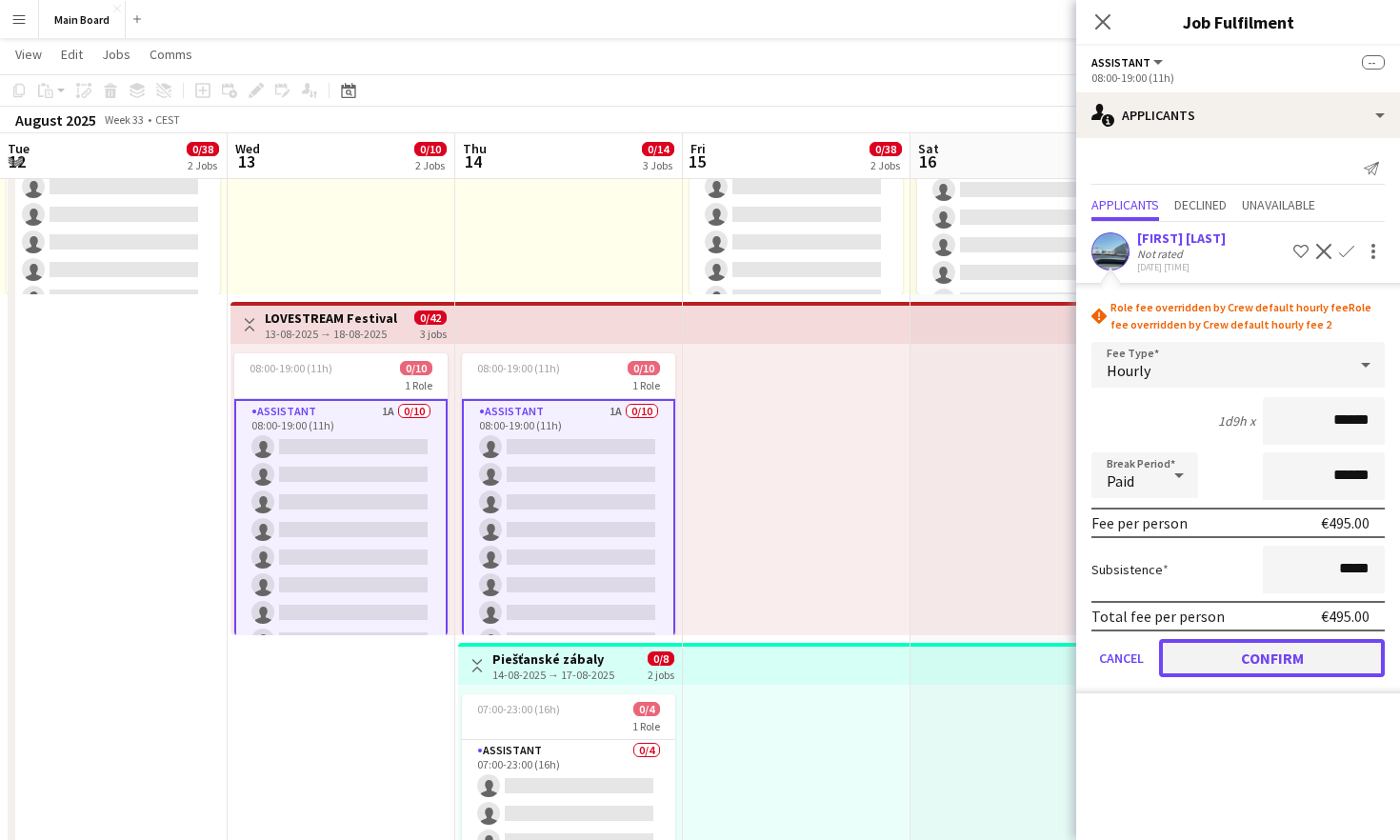 click on "Confirm" 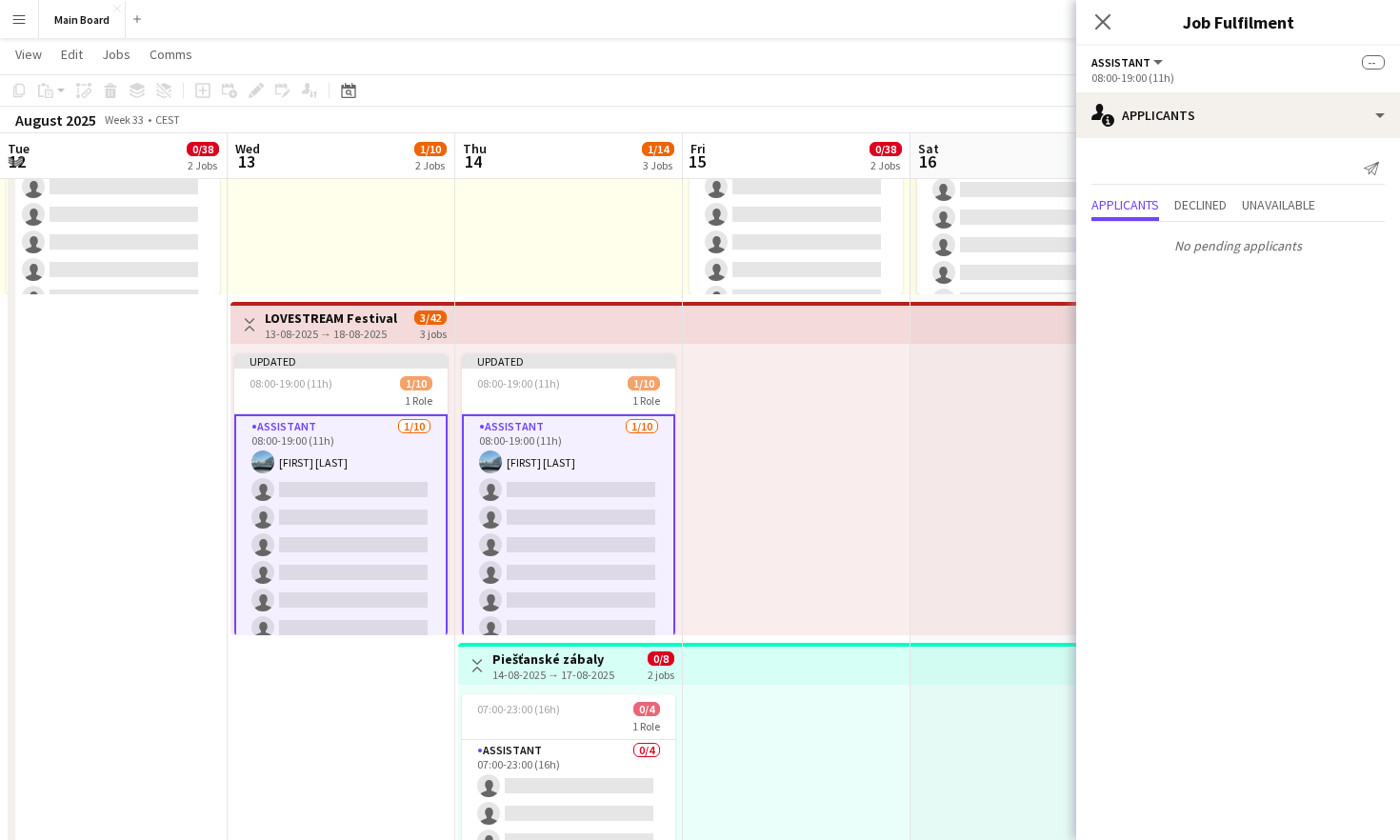 click at bounding box center (1024, 490) 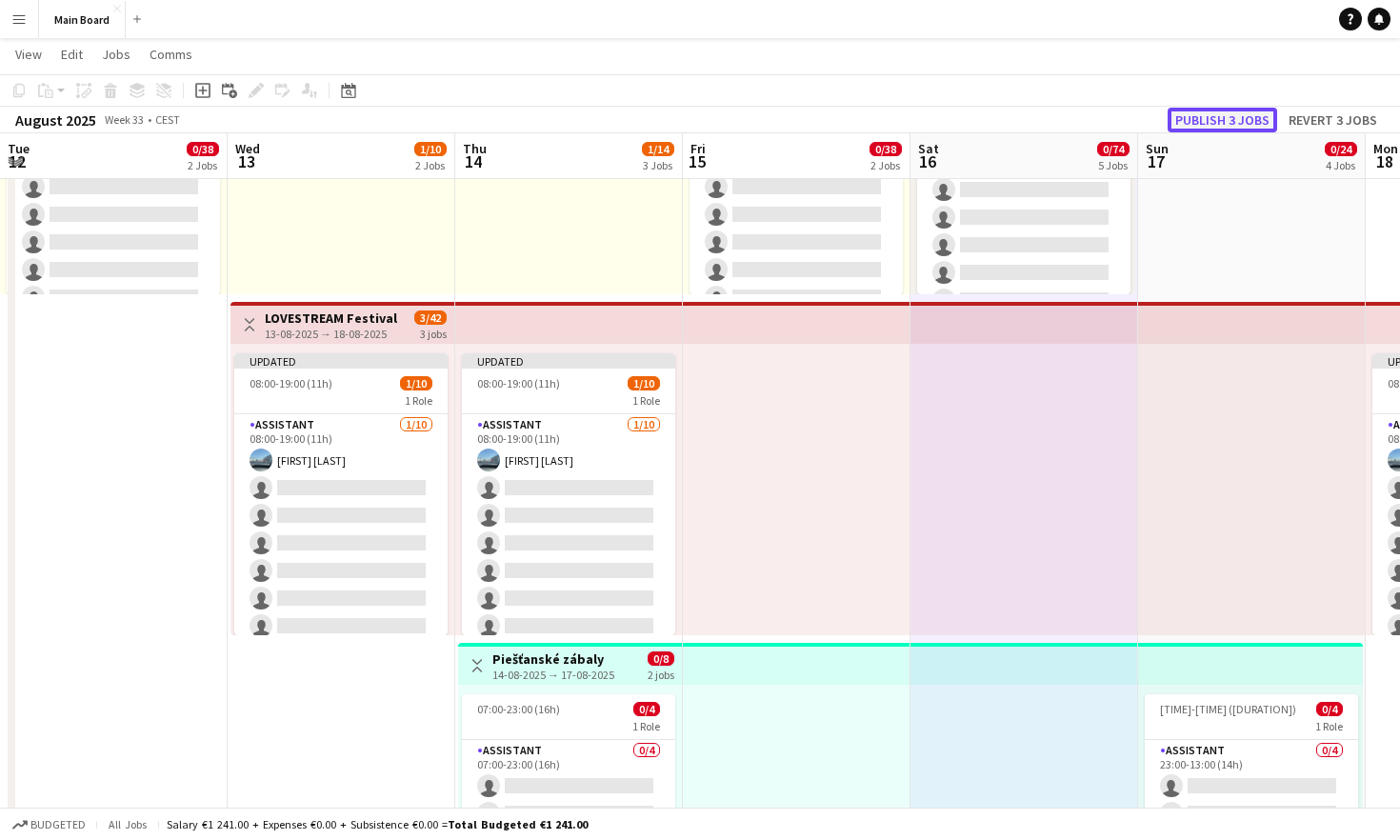 click on "Publish 3 jobs" 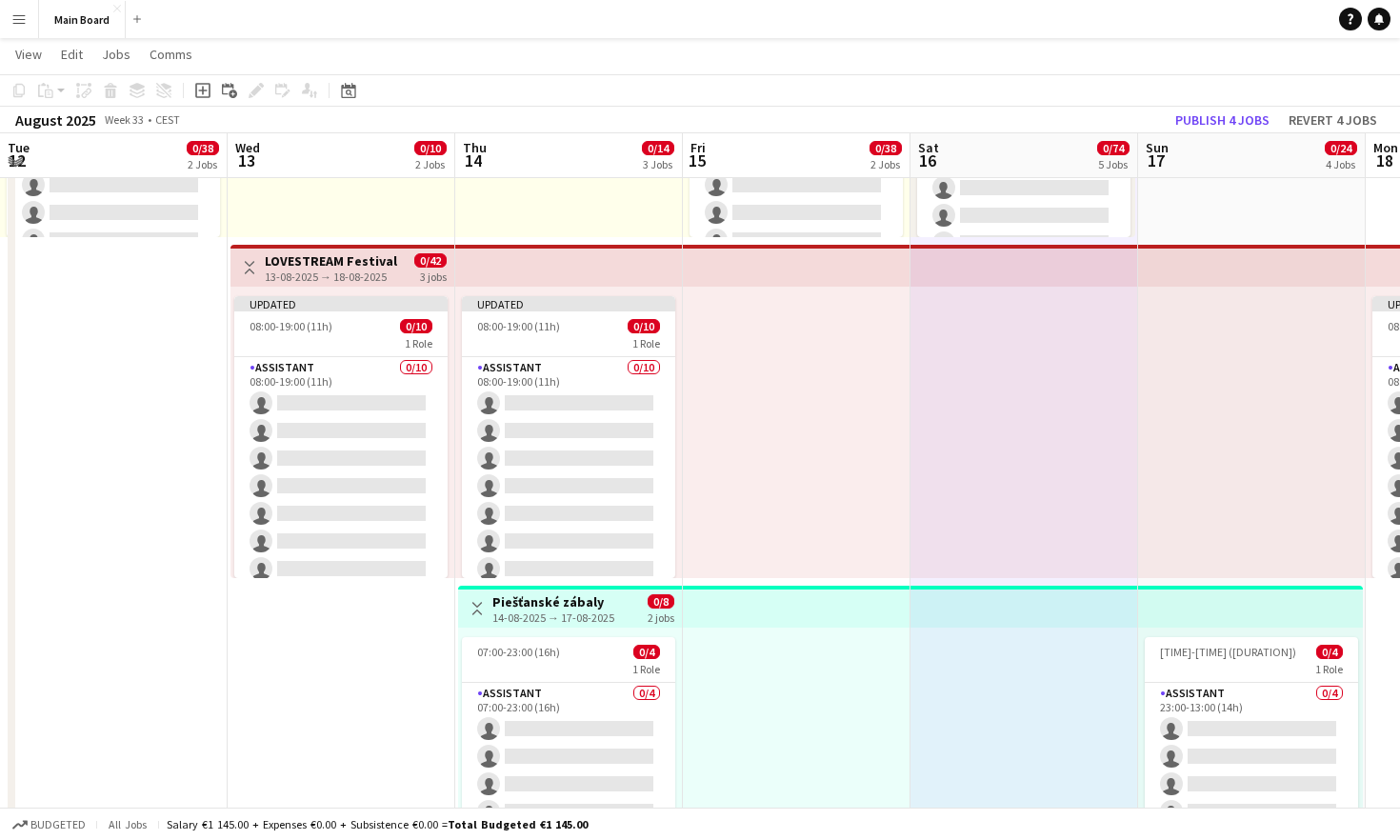 scroll, scrollTop: 1007, scrollLeft: 0, axis: vertical 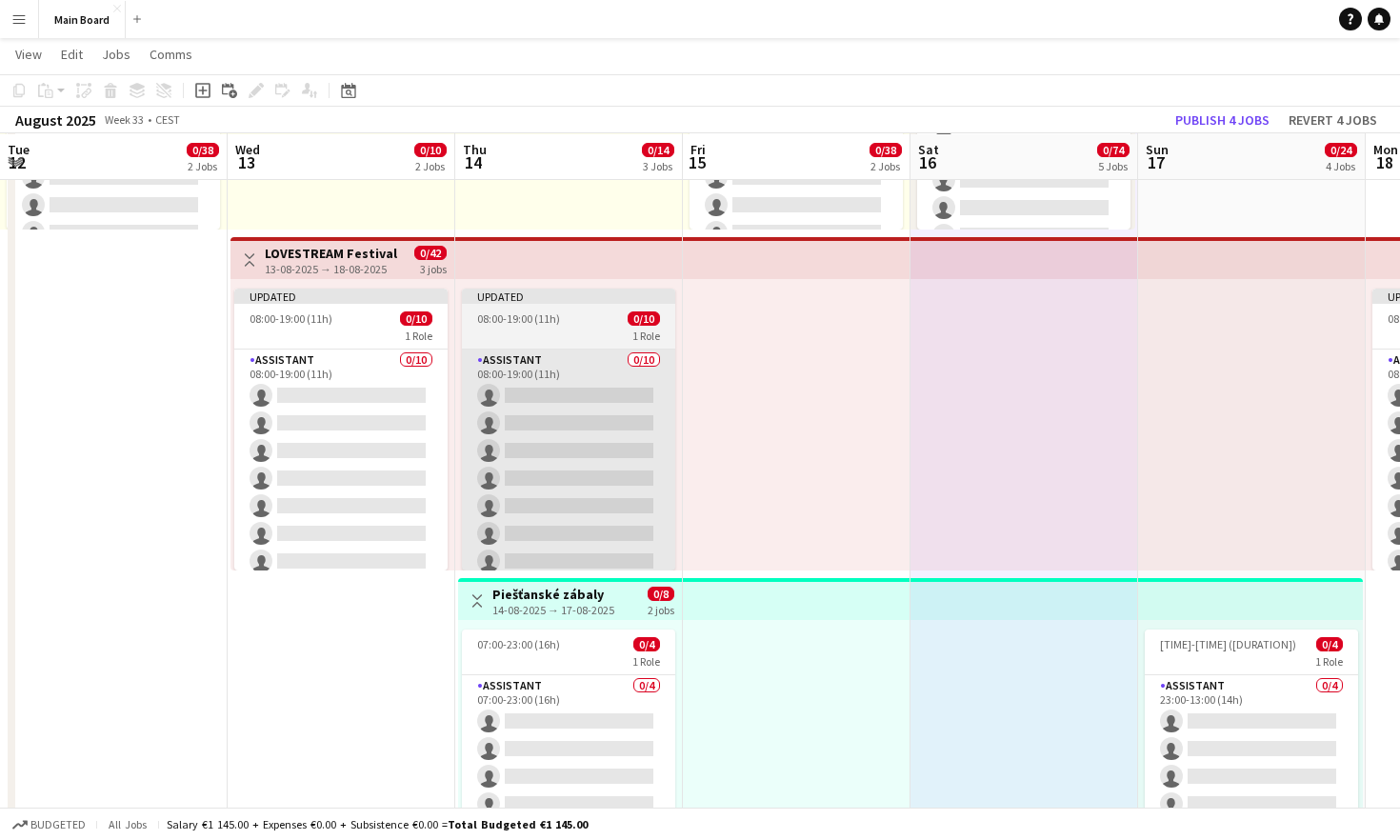 click on "Assistant   0/10   [TIME]-[TIME] ([DURATION])
single-neutral-actions
single-neutral-actions
single-neutral-actions
single-neutral-actions
single-neutral-actions
single-neutral-actions
single-neutral-actions
single-neutral-actions
single-neutral-actions
single-neutral-actions
single-neutral-actions
single-neutral-actions" at bounding box center [569, 506] 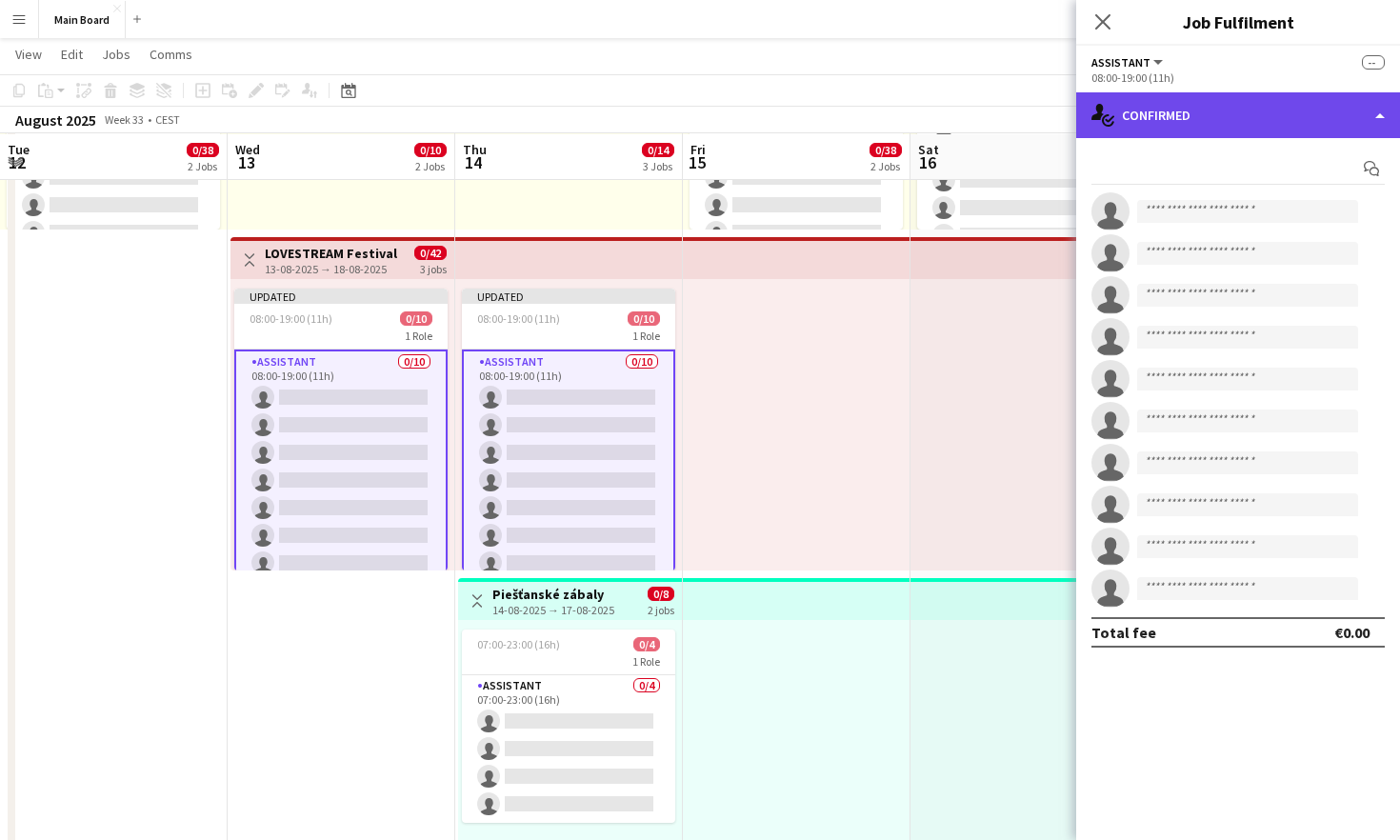 click on "single-neutral-actions-check-2
Confirmed" 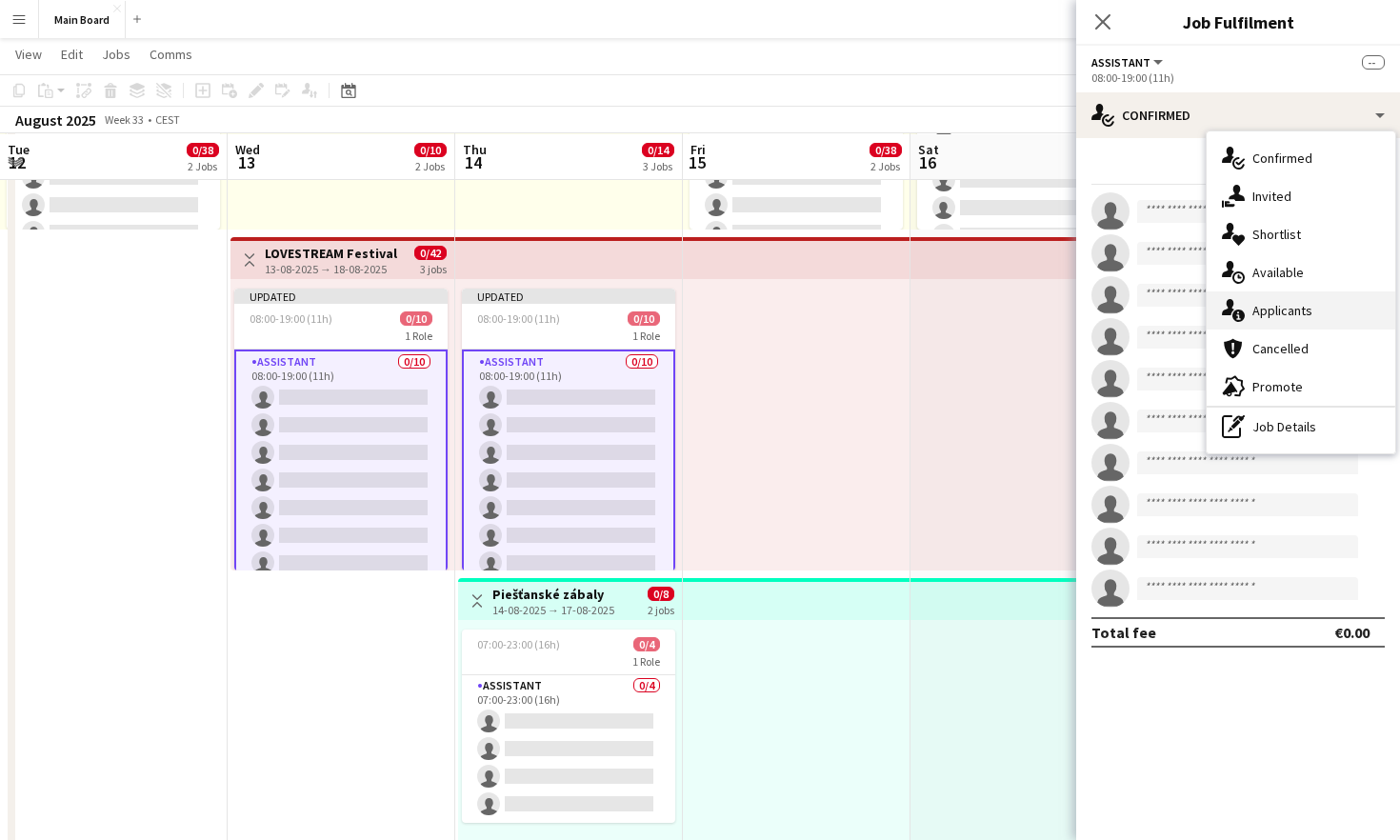 click on "single-neutral-actions-information
Applicants" at bounding box center (1301, 310) 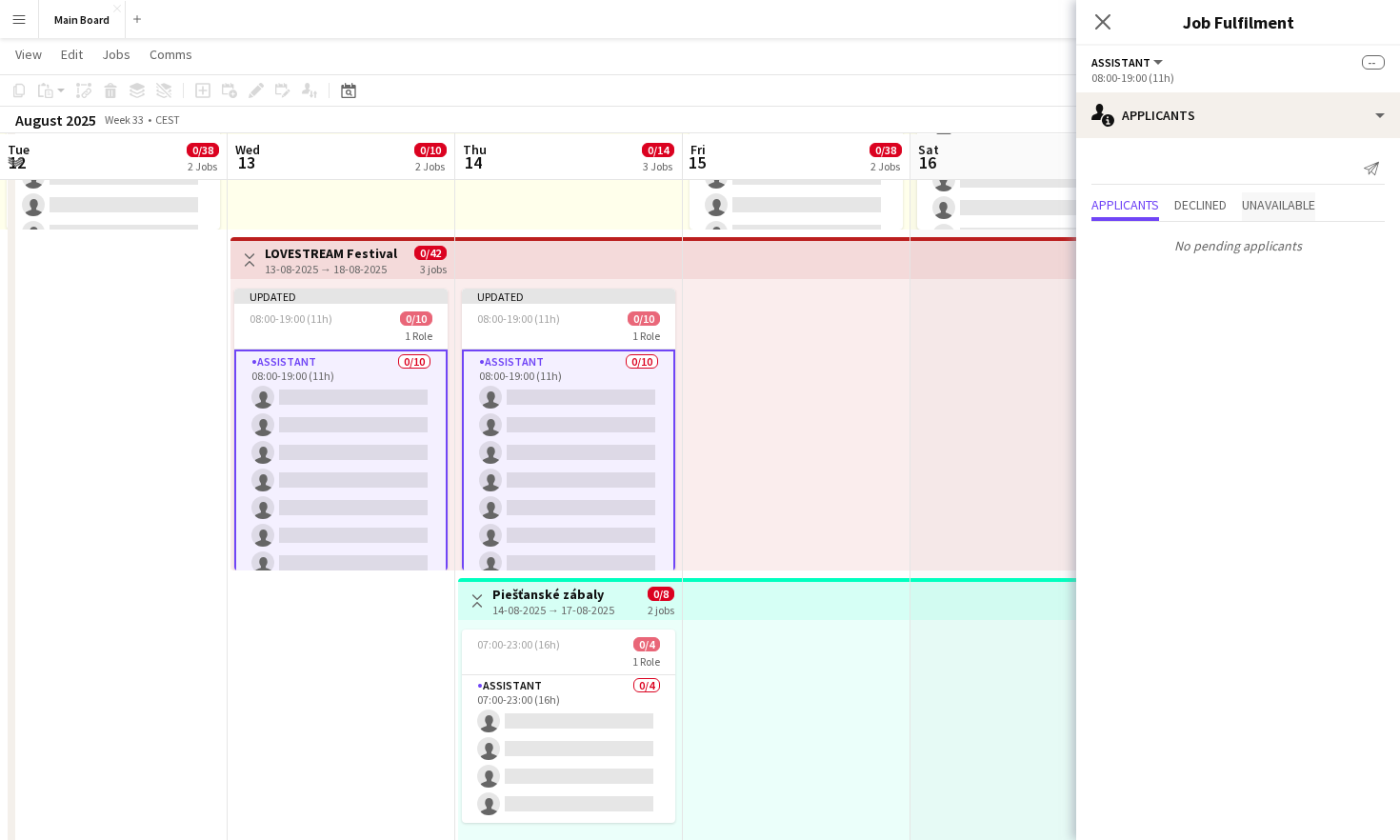 click on "Unavailable" at bounding box center (1278, 207) 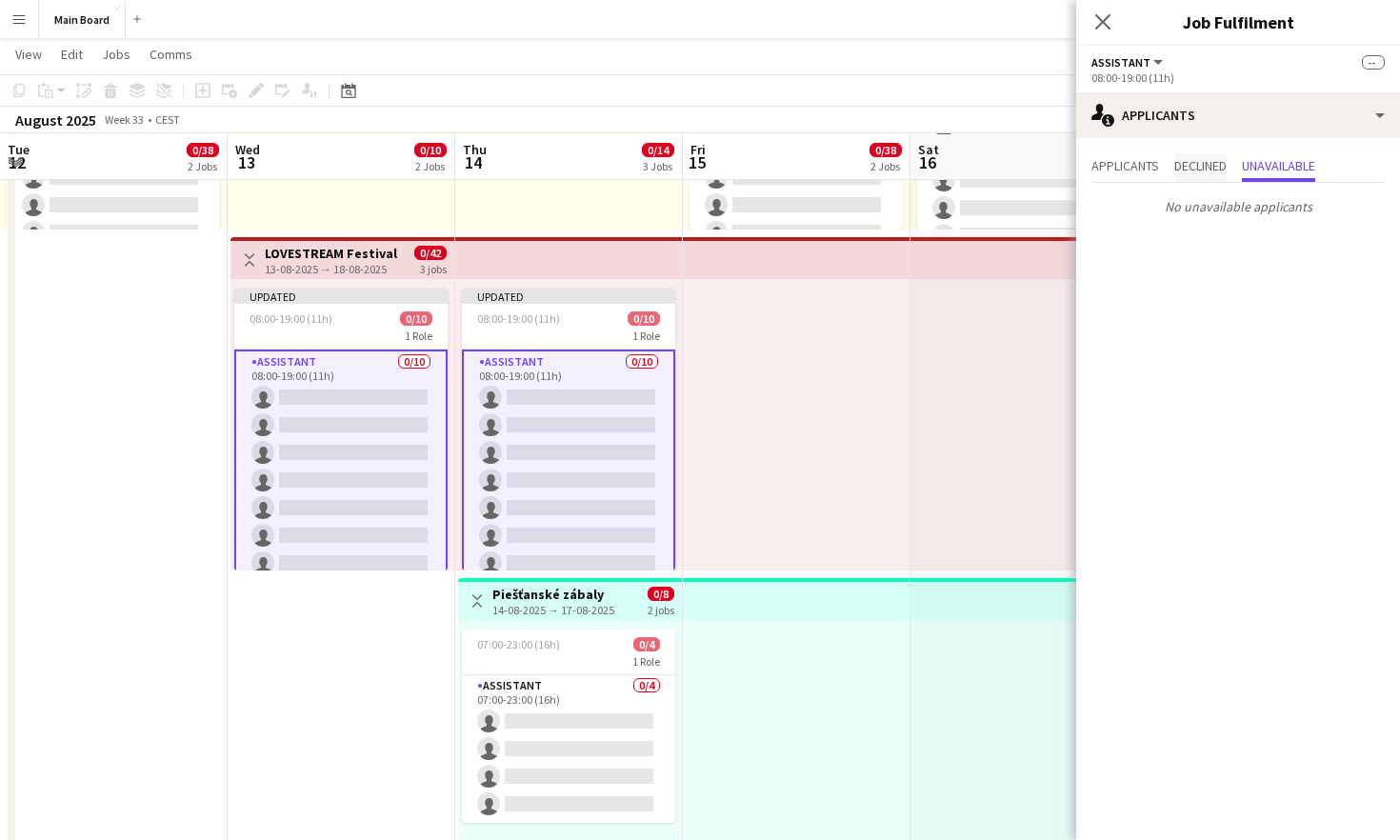 click on "Declined" at bounding box center (1200, 166) 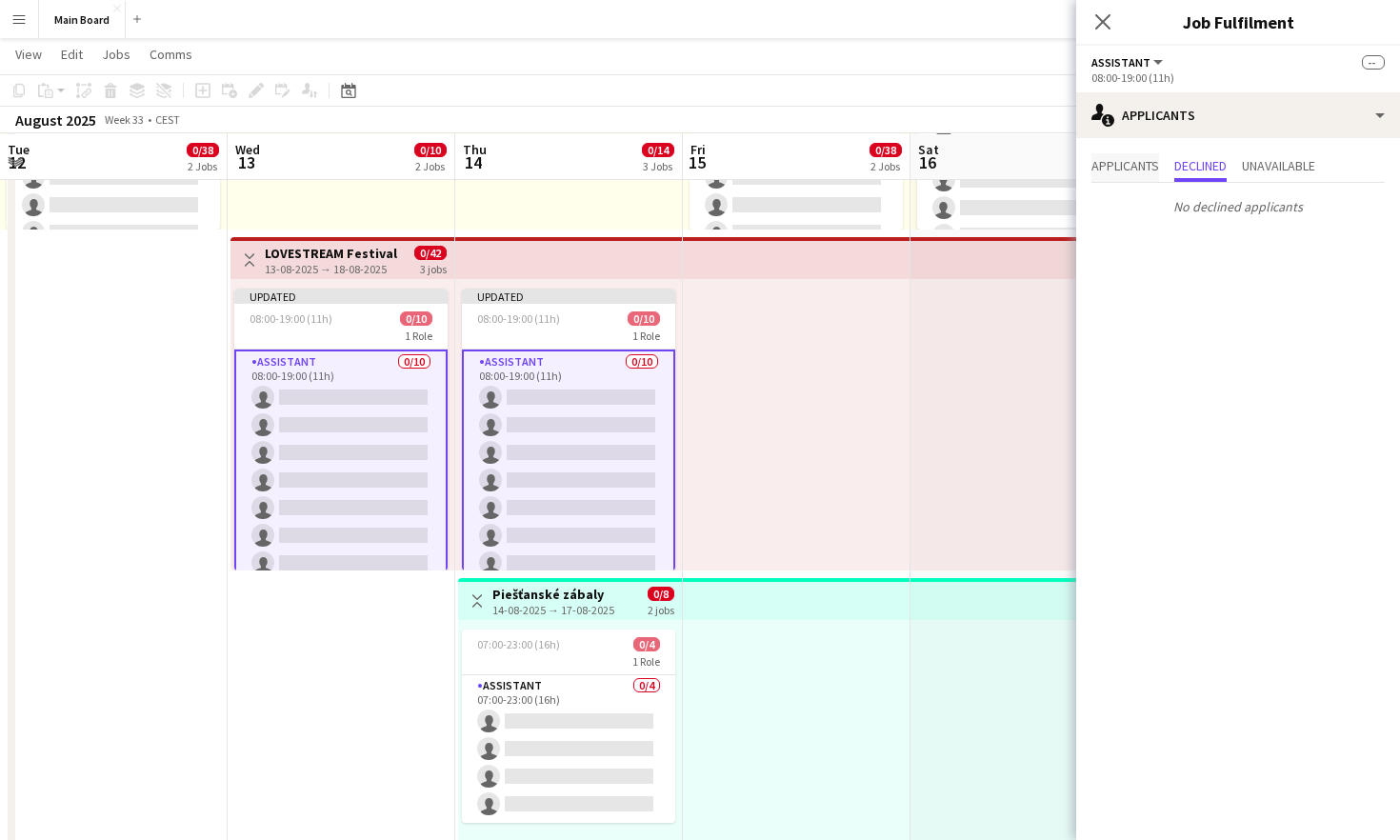 click on "Applicants" at bounding box center (1125, 166) 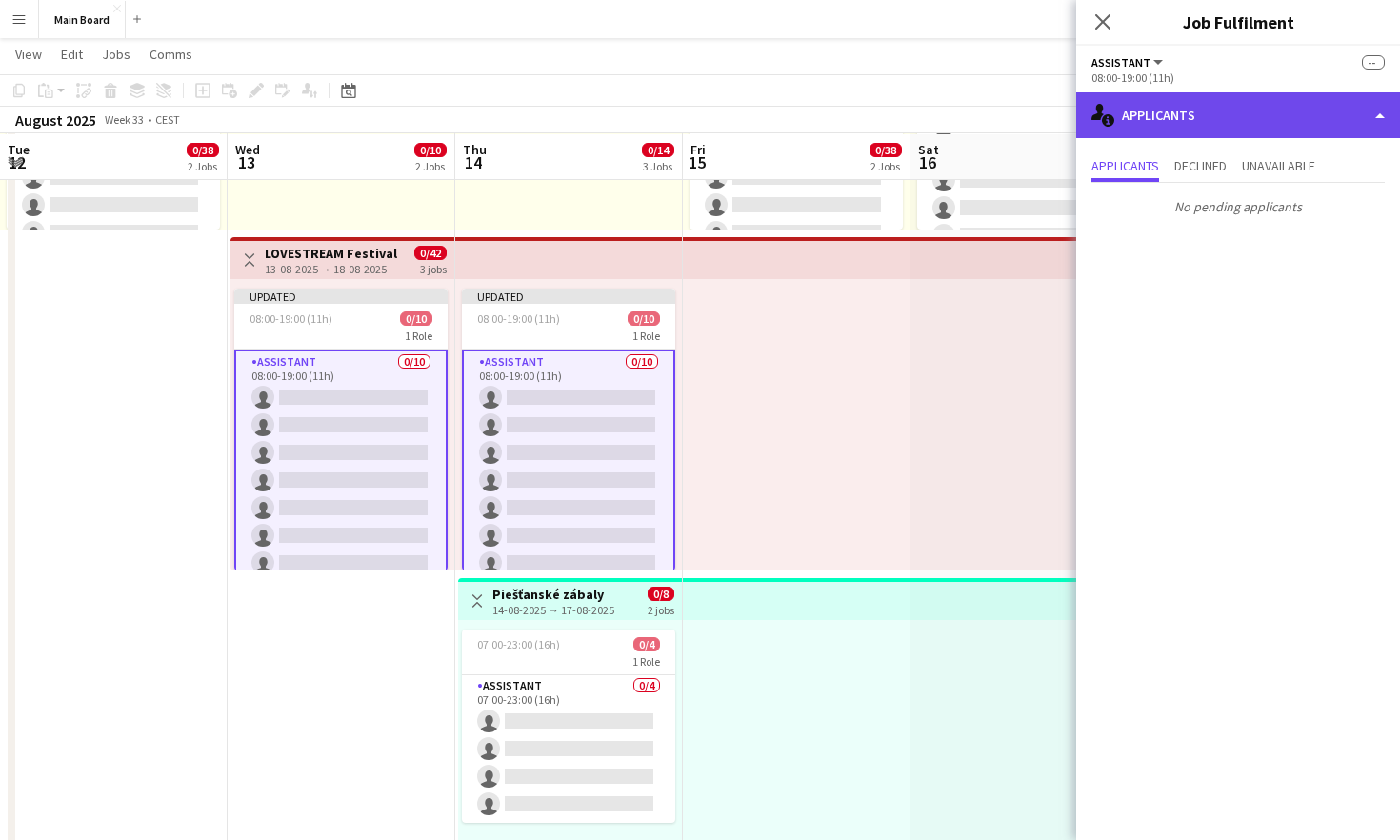 click on "single-neutral-actions-information
Applicants" 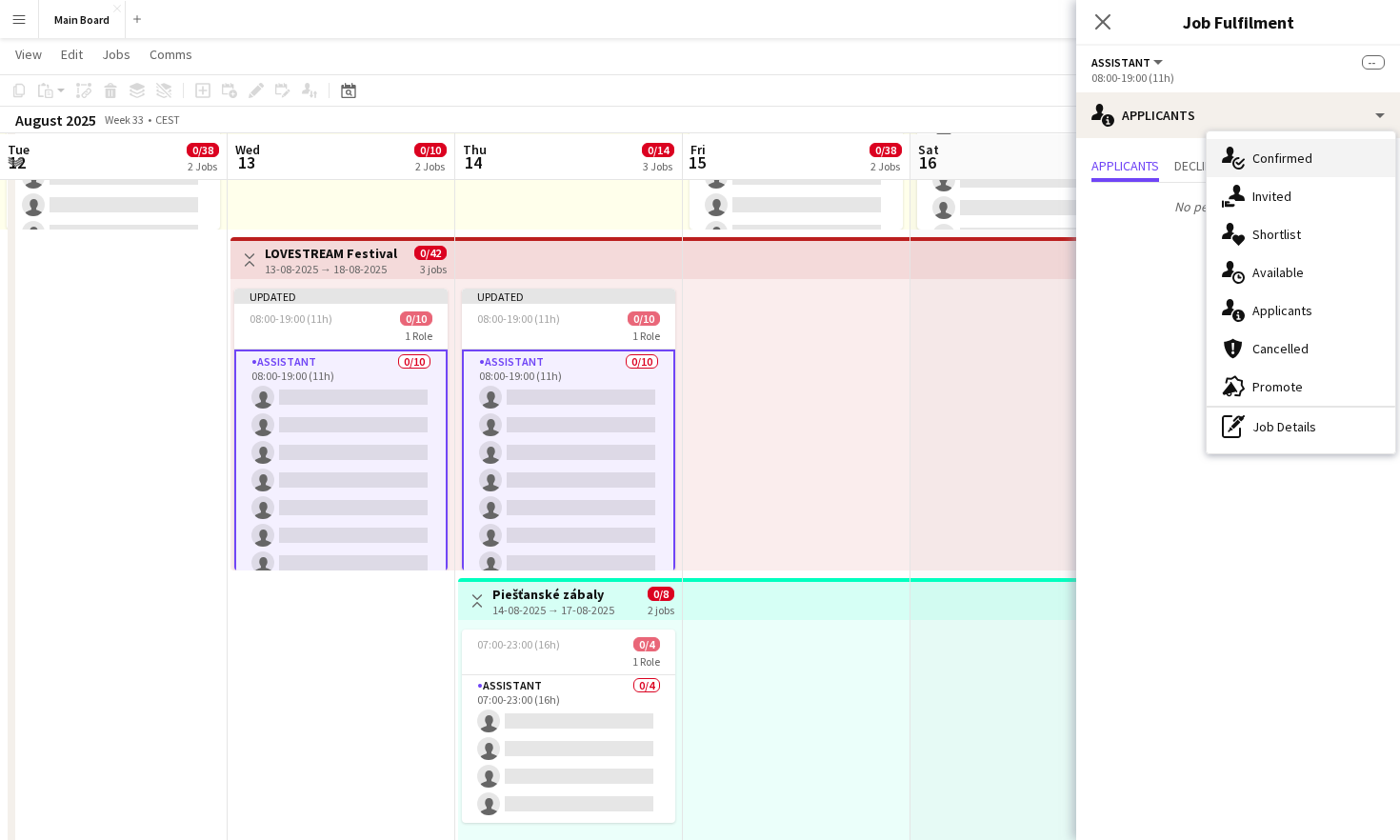 click on "single-neutral-actions-check-2
Confirmed" at bounding box center (1301, 158) 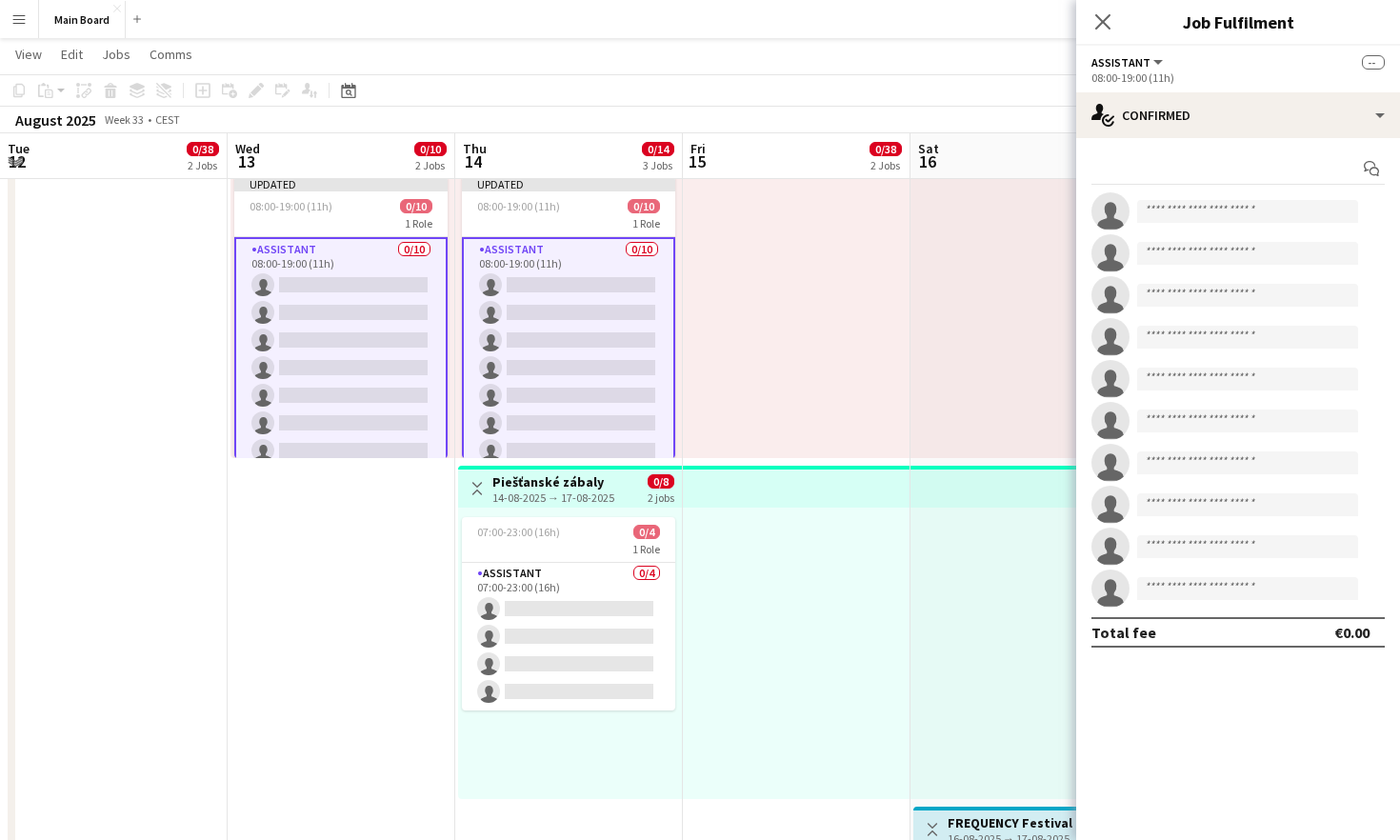 scroll, scrollTop: 298, scrollLeft: 0, axis: vertical 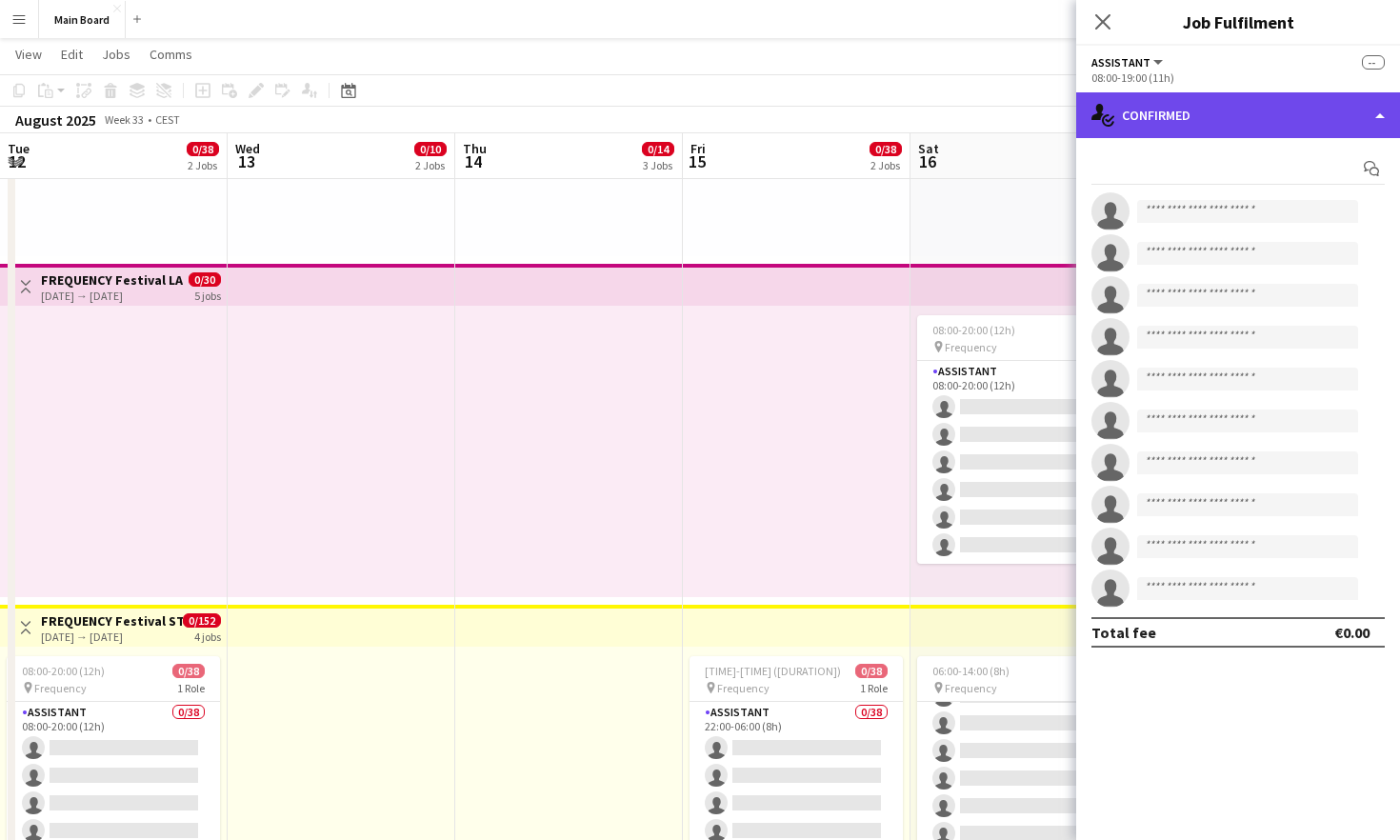 click on "single-neutral-actions-check-2
Confirmed" 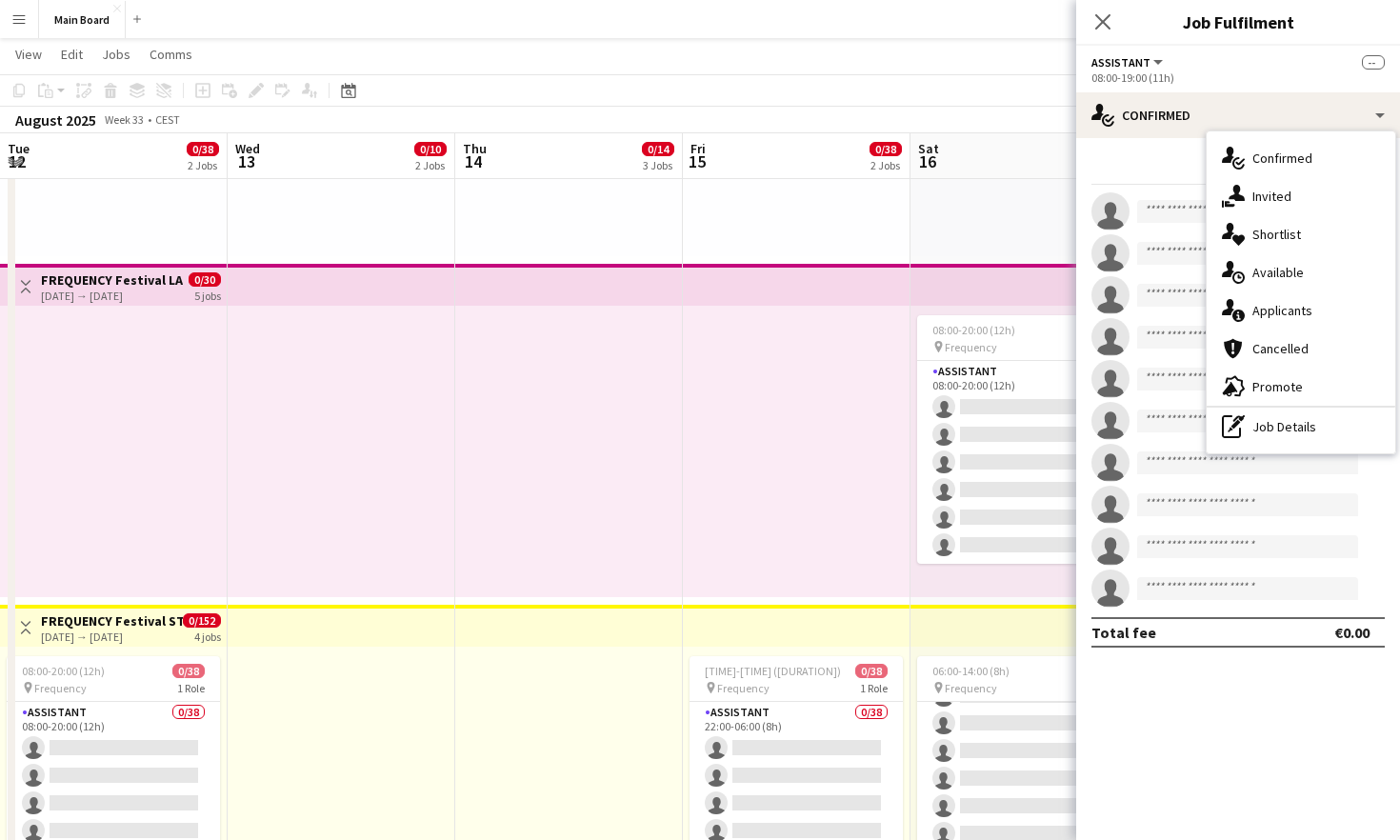 click at bounding box center [796, 451] 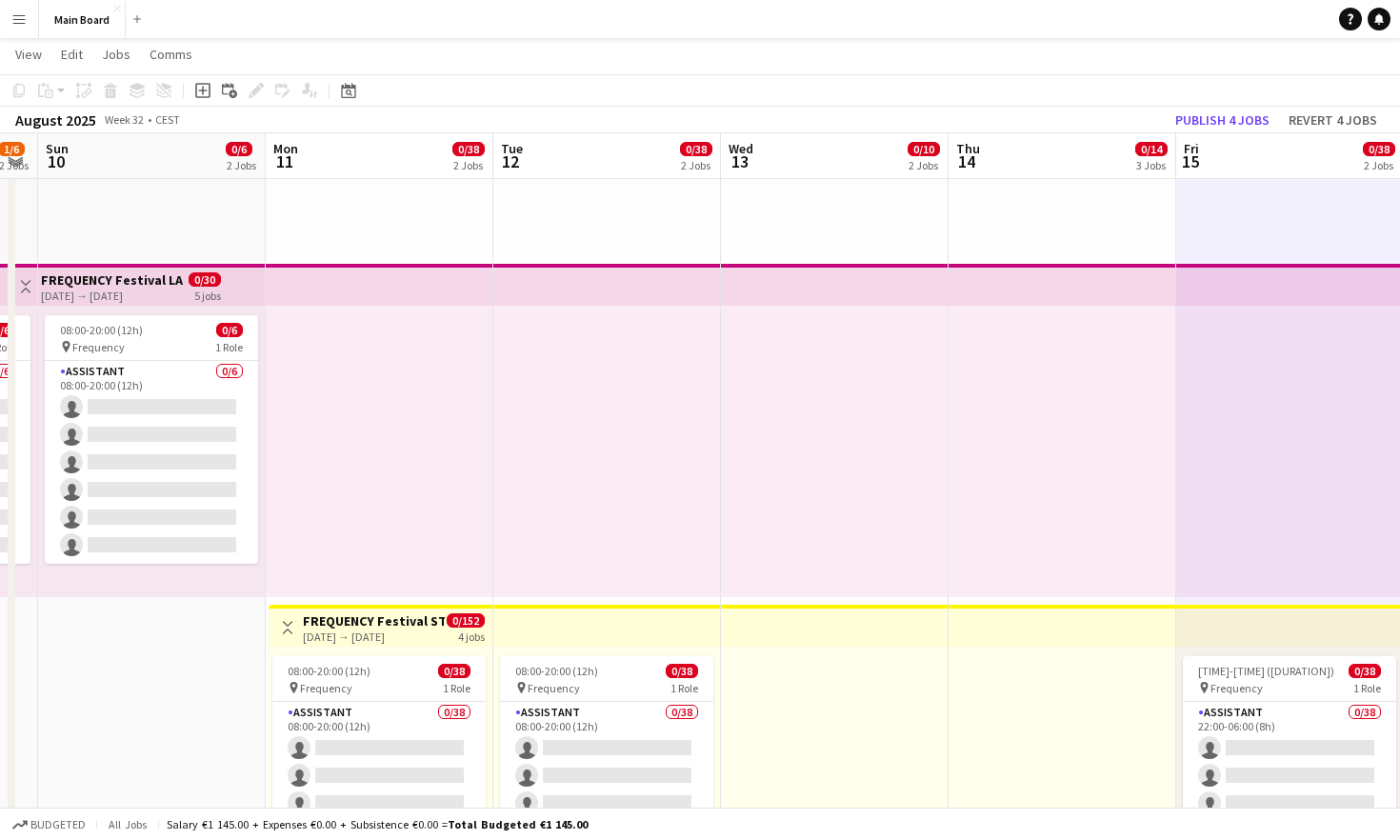scroll, scrollTop: 0, scrollLeft: 398, axis: horizontal 